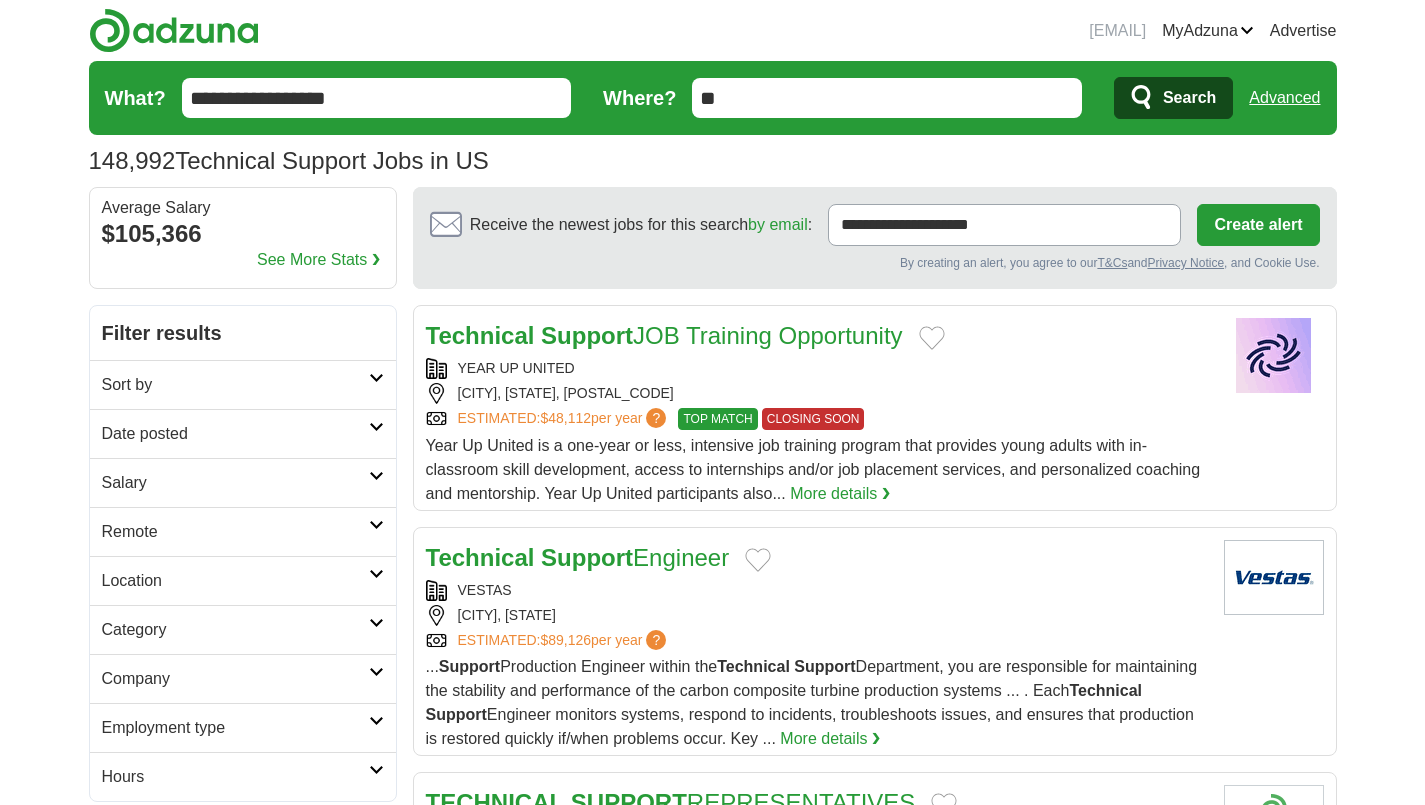 scroll, scrollTop: 0, scrollLeft: 0, axis: both 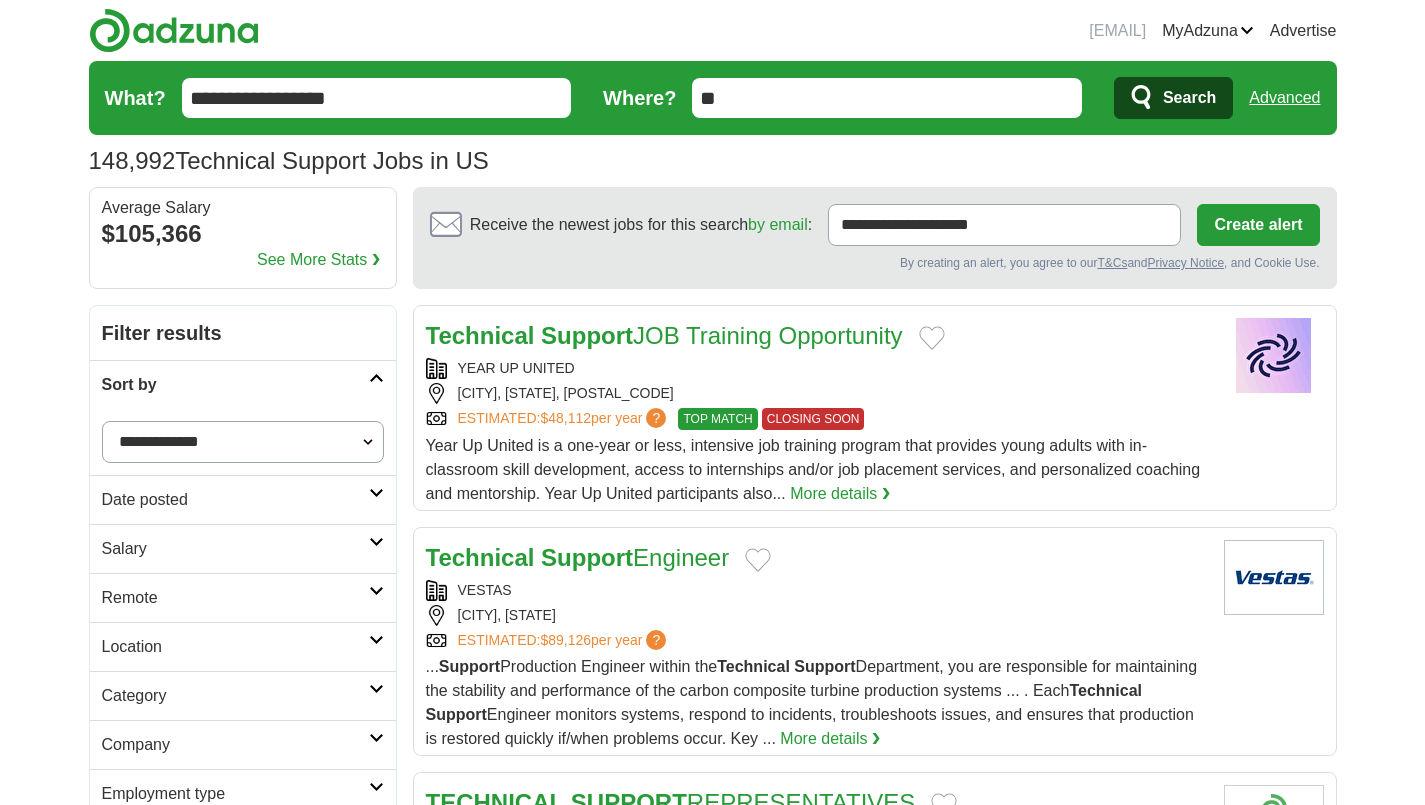 click on "Sort by" at bounding box center (235, 385) 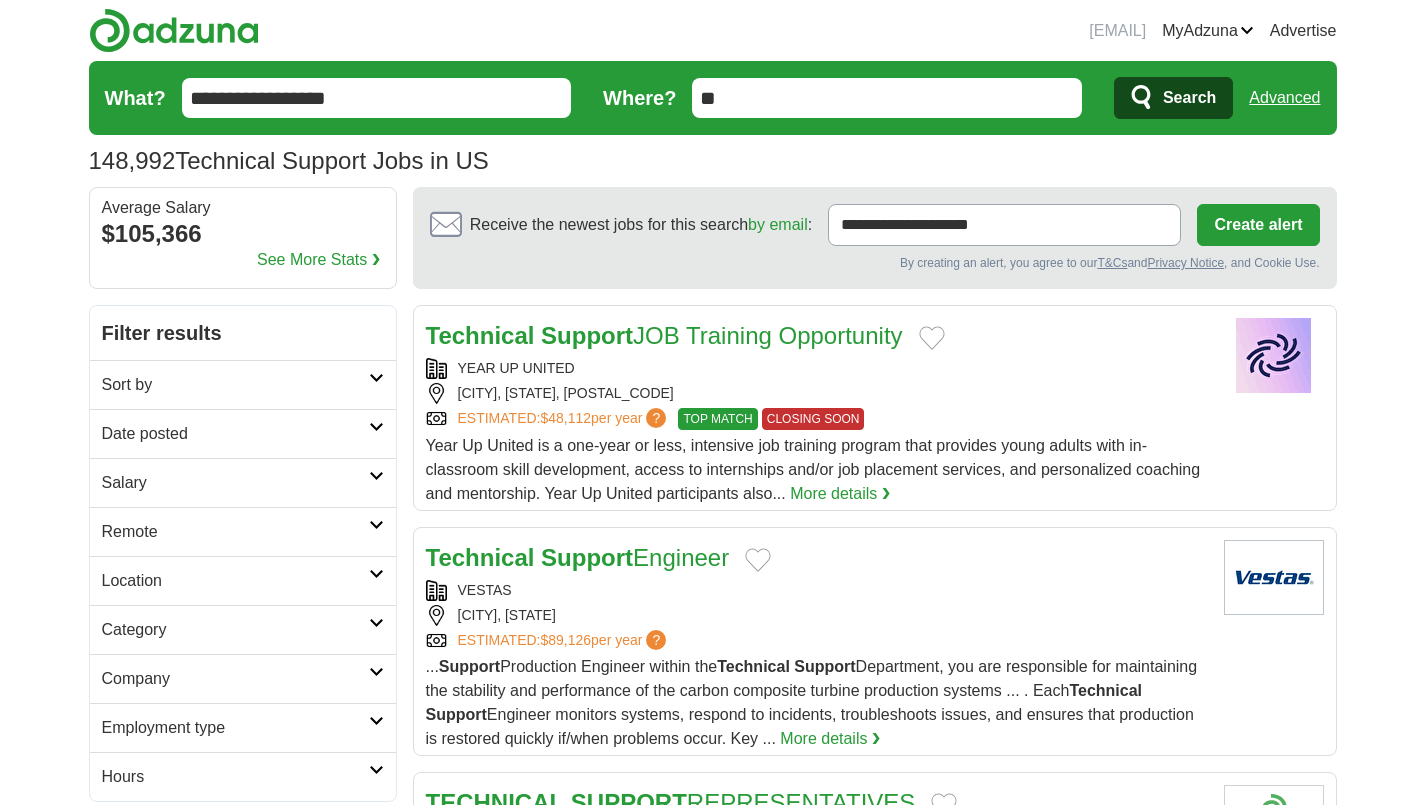 click on "Date posted" at bounding box center (235, 434) 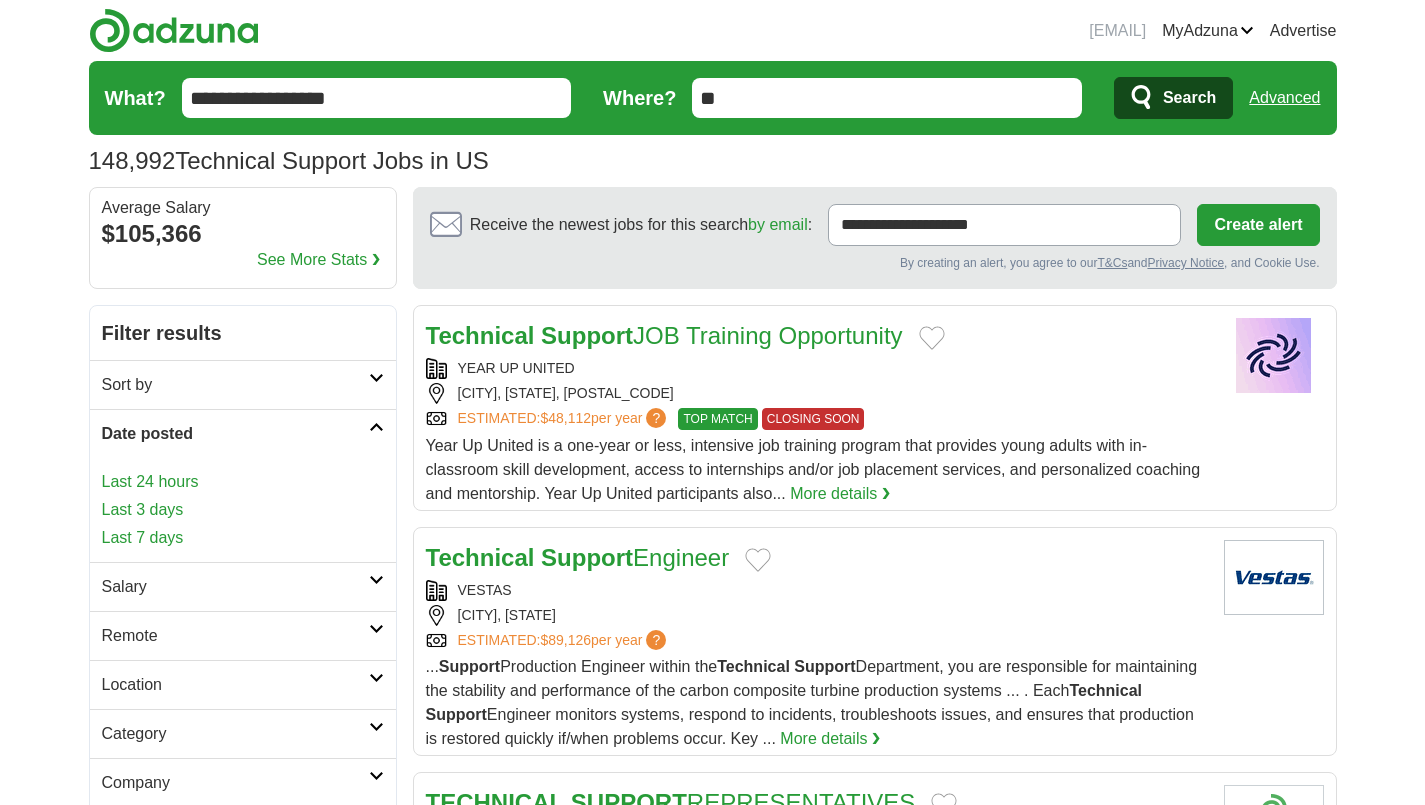 click on "Date posted" at bounding box center [235, 434] 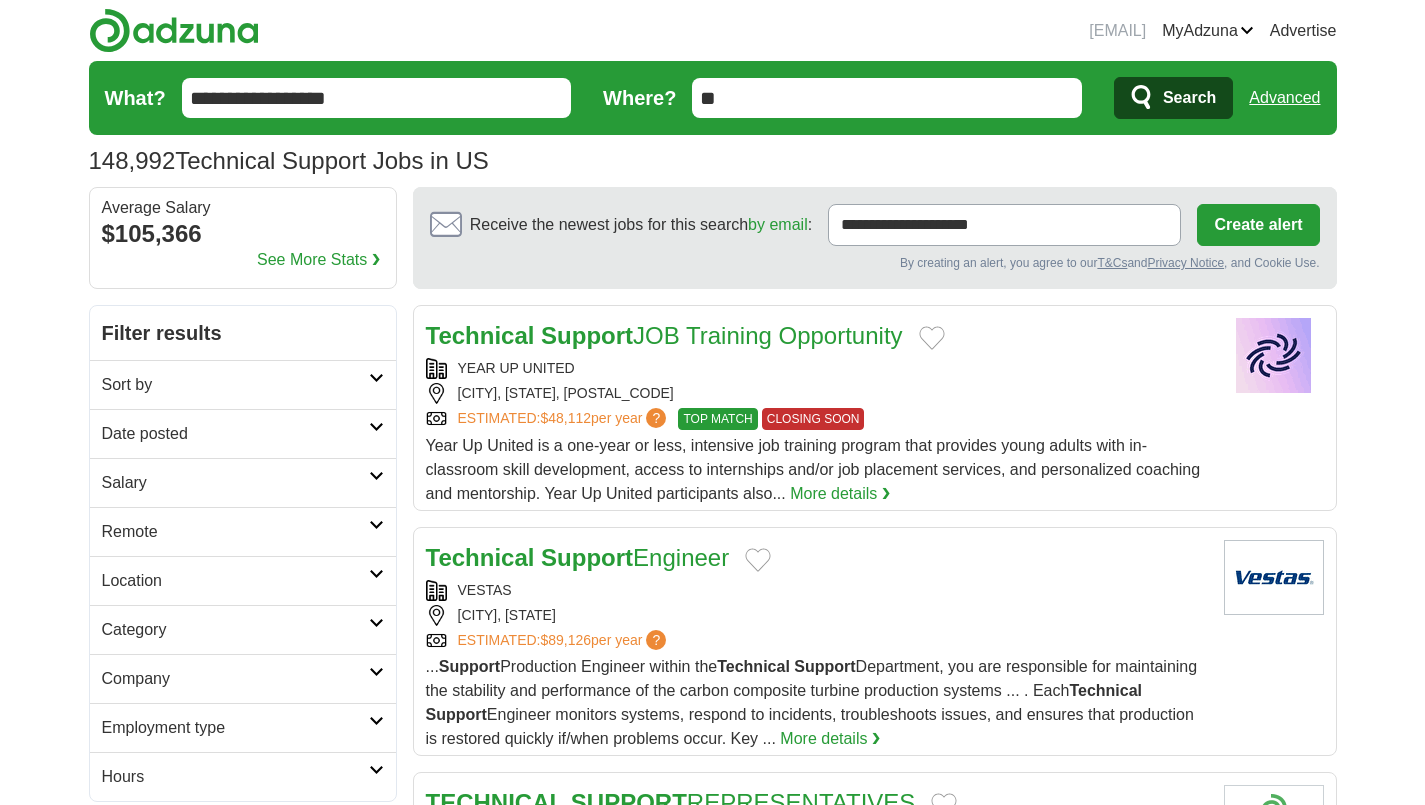 click on "Remote" at bounding box center (243, 531) 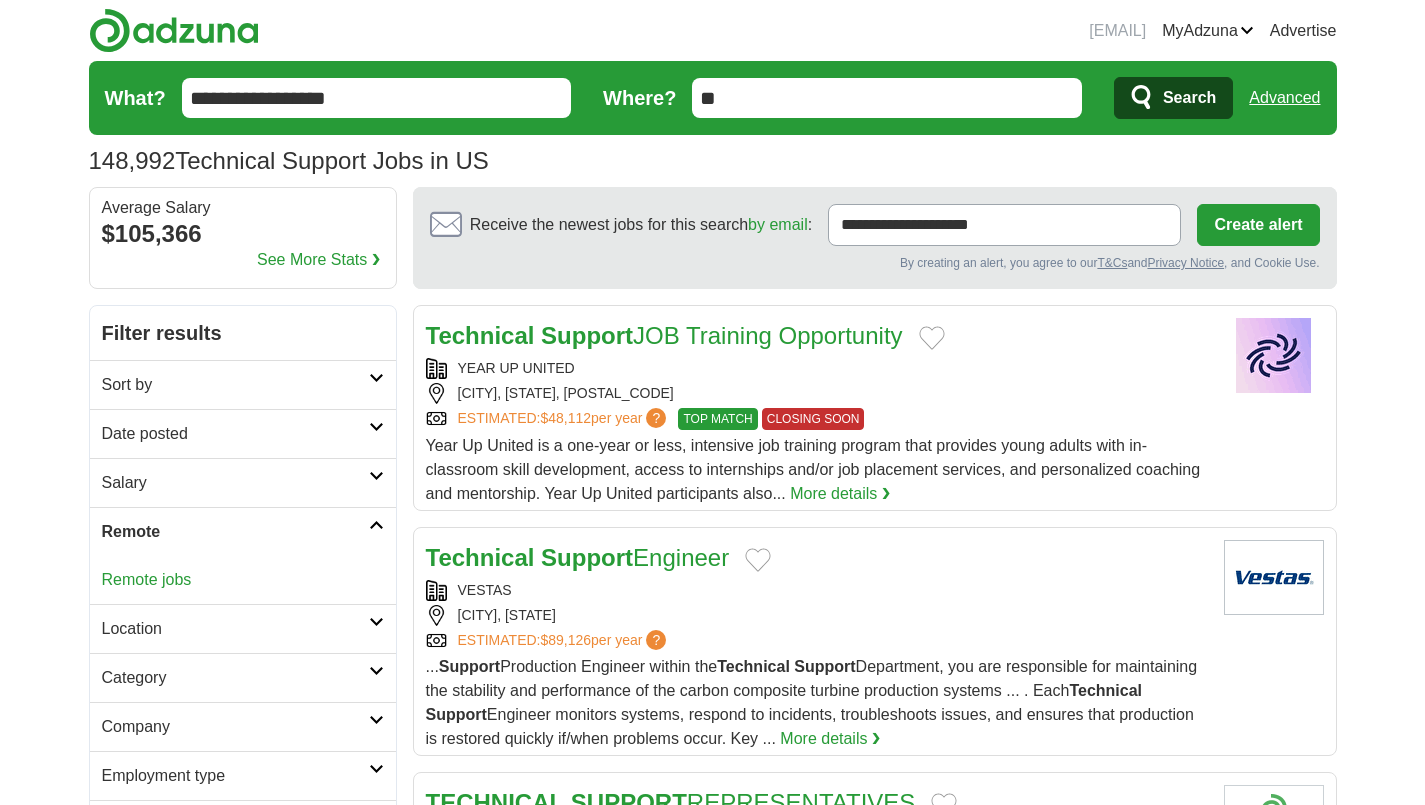 click on "Remote jobs" at bounding box center (147, 579) 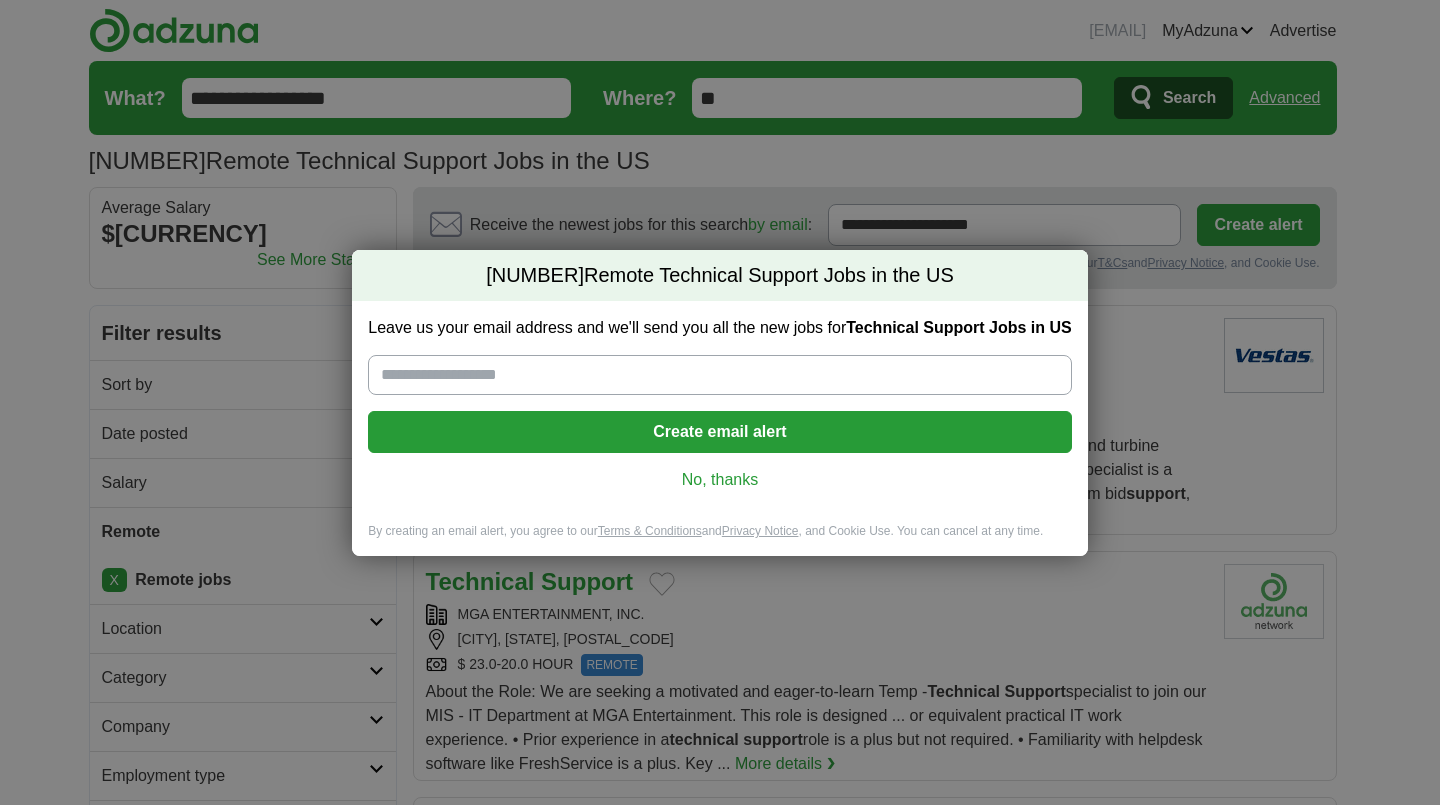 scroll, scrollTop: 0, scrollLeft: 0, axis: both 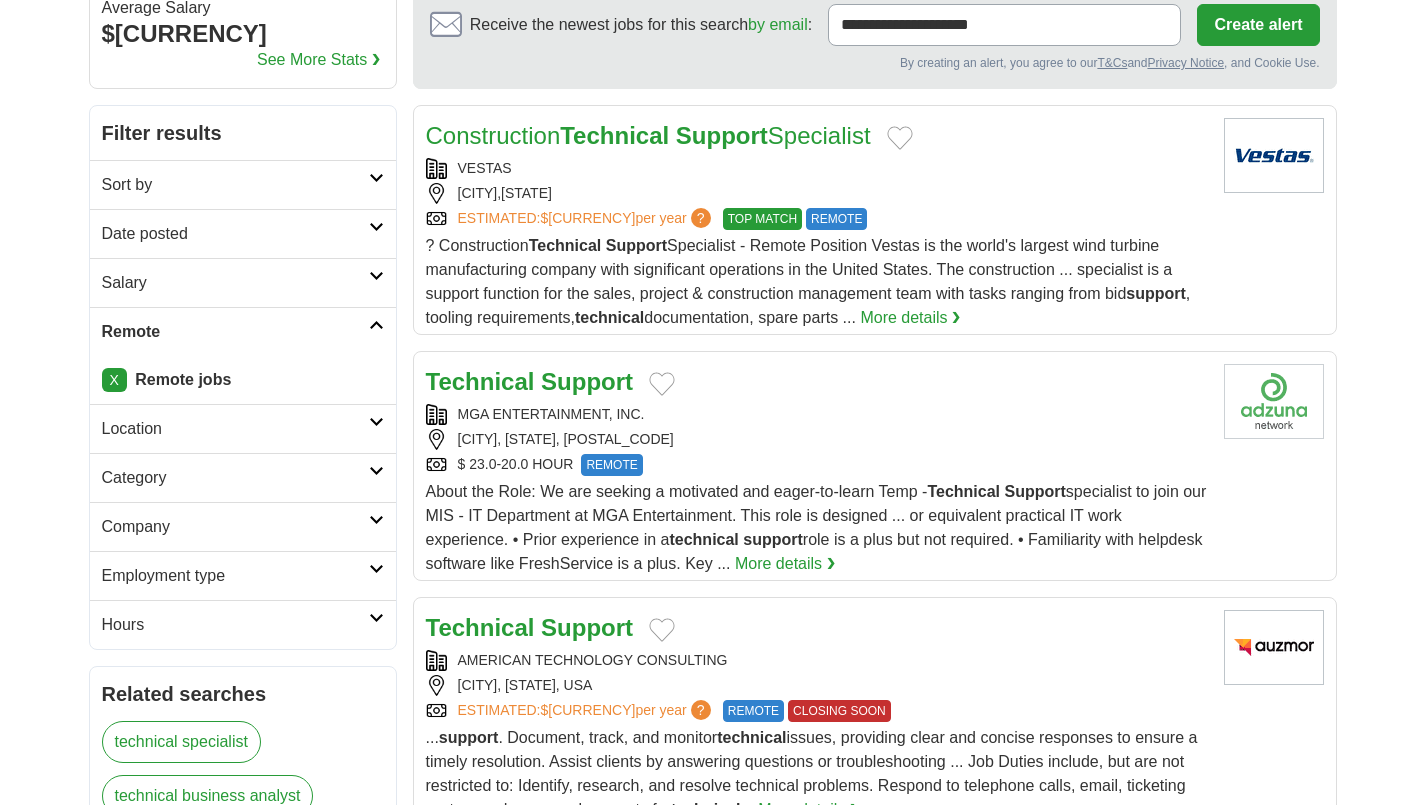 click on "Employment type" at bounding box center [235, 576] 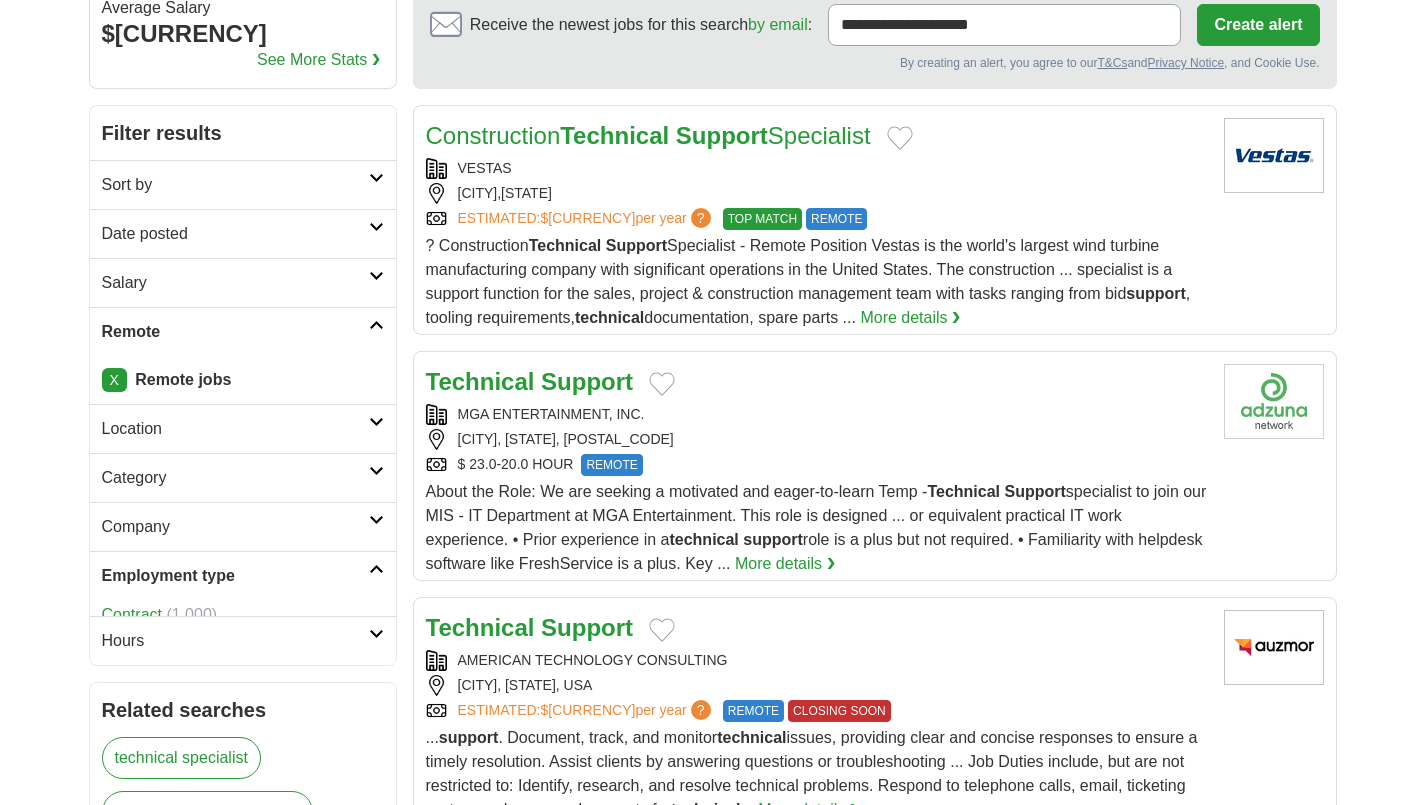 click on "Employment type" at bounding box center [235, 576] 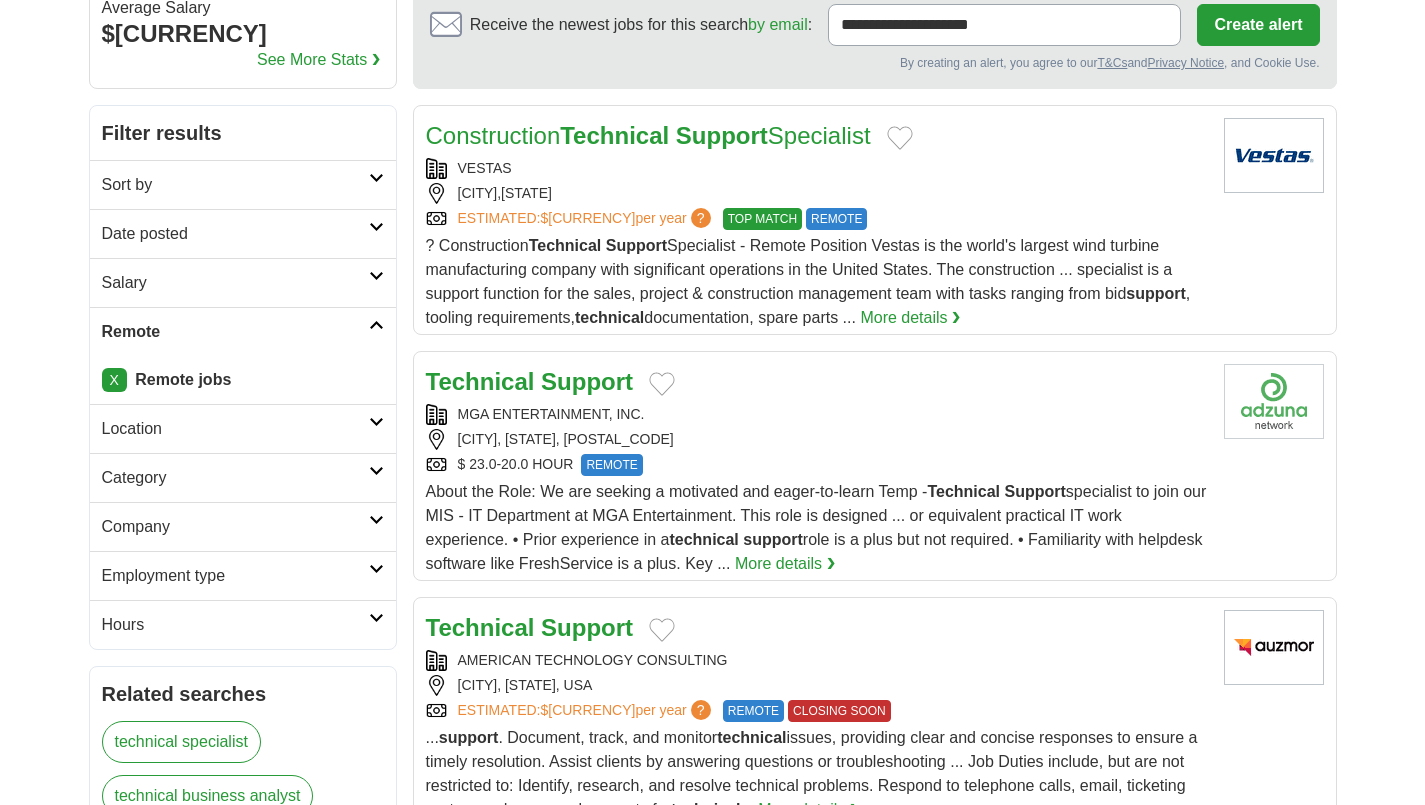 click on "Hours" at bounding box center (235, 625) 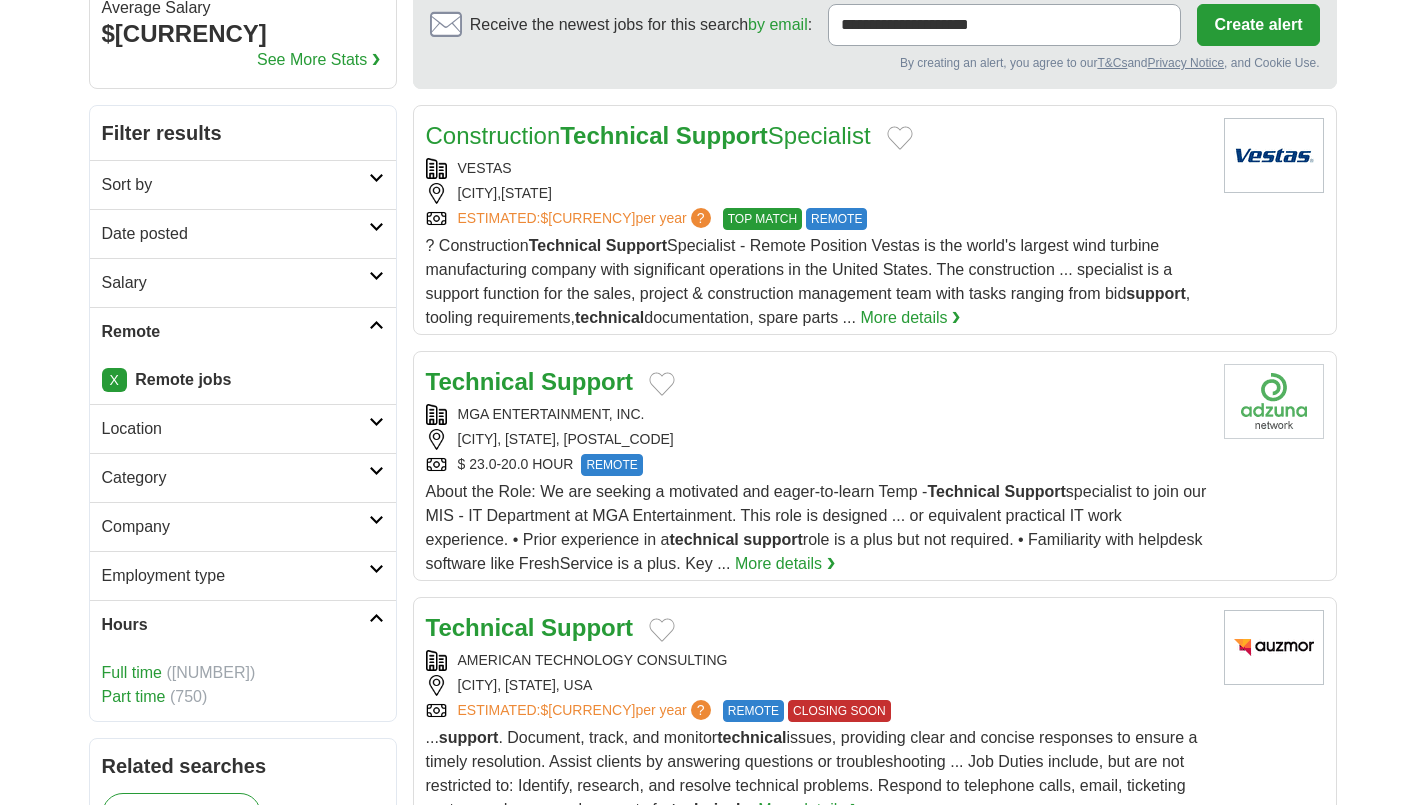 click on "Hours" at bounding box center [235, 625] 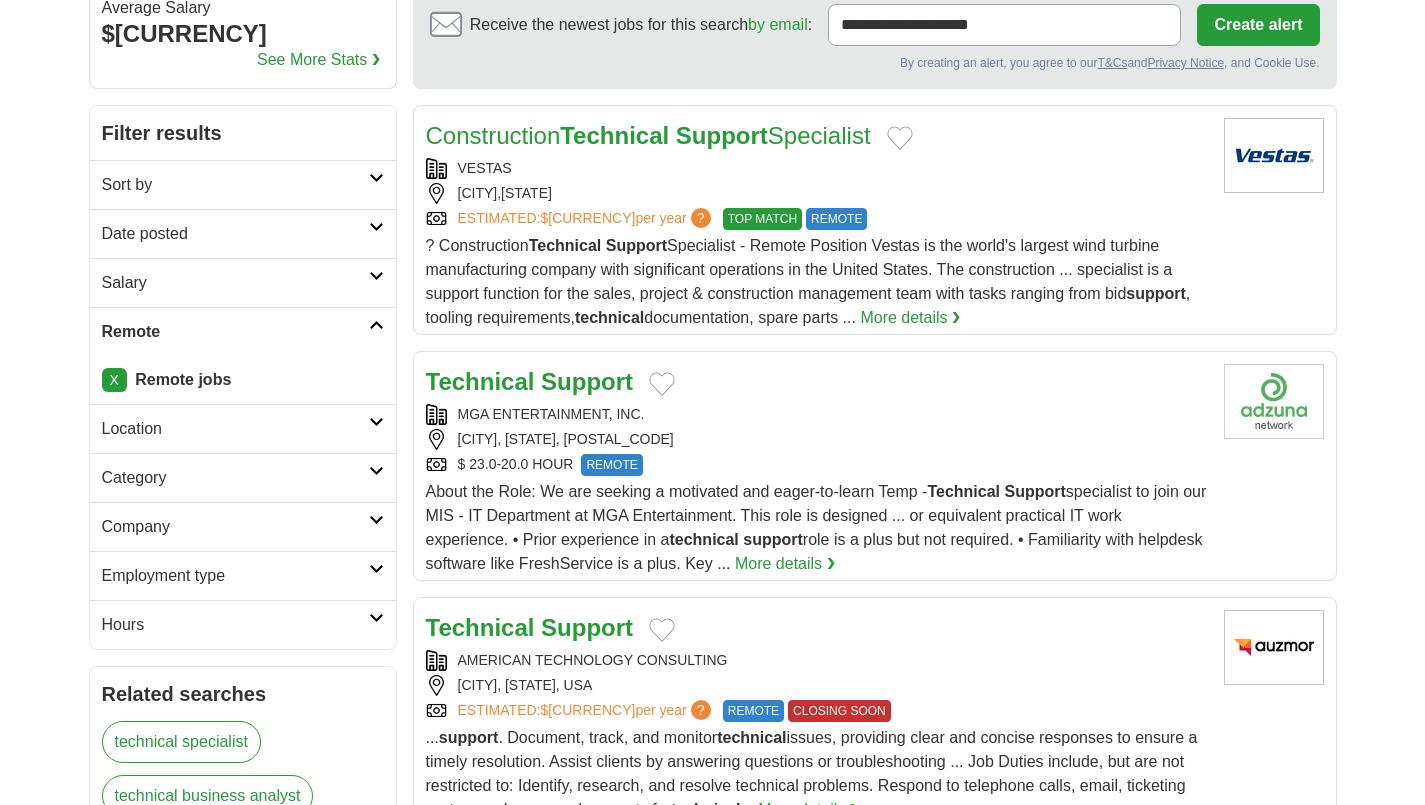 click on "Date posted" at bounding box center [235, 234] 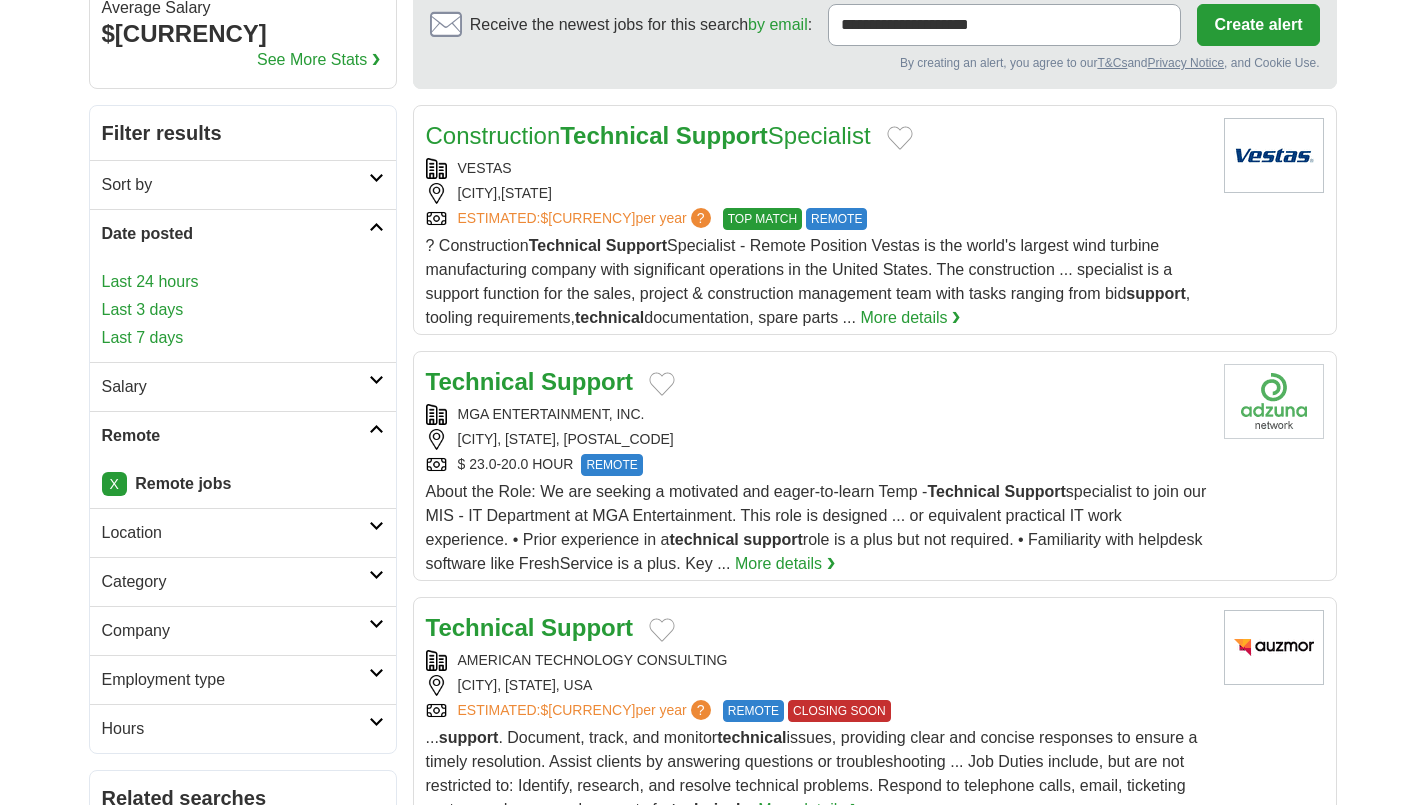 click on "Date posted" at bounding box center (235, 234) 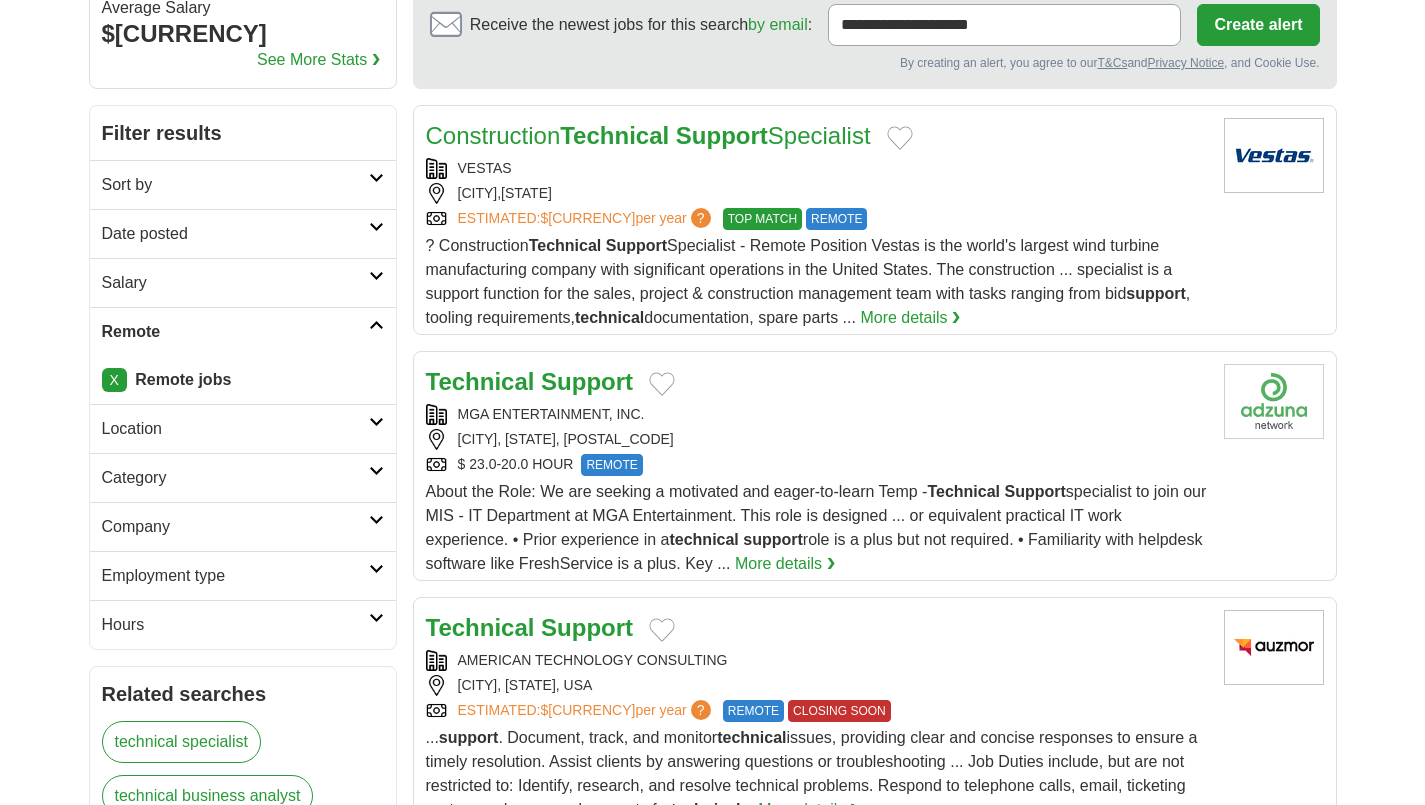 click on "Salary" at bounding box center (235, 283) 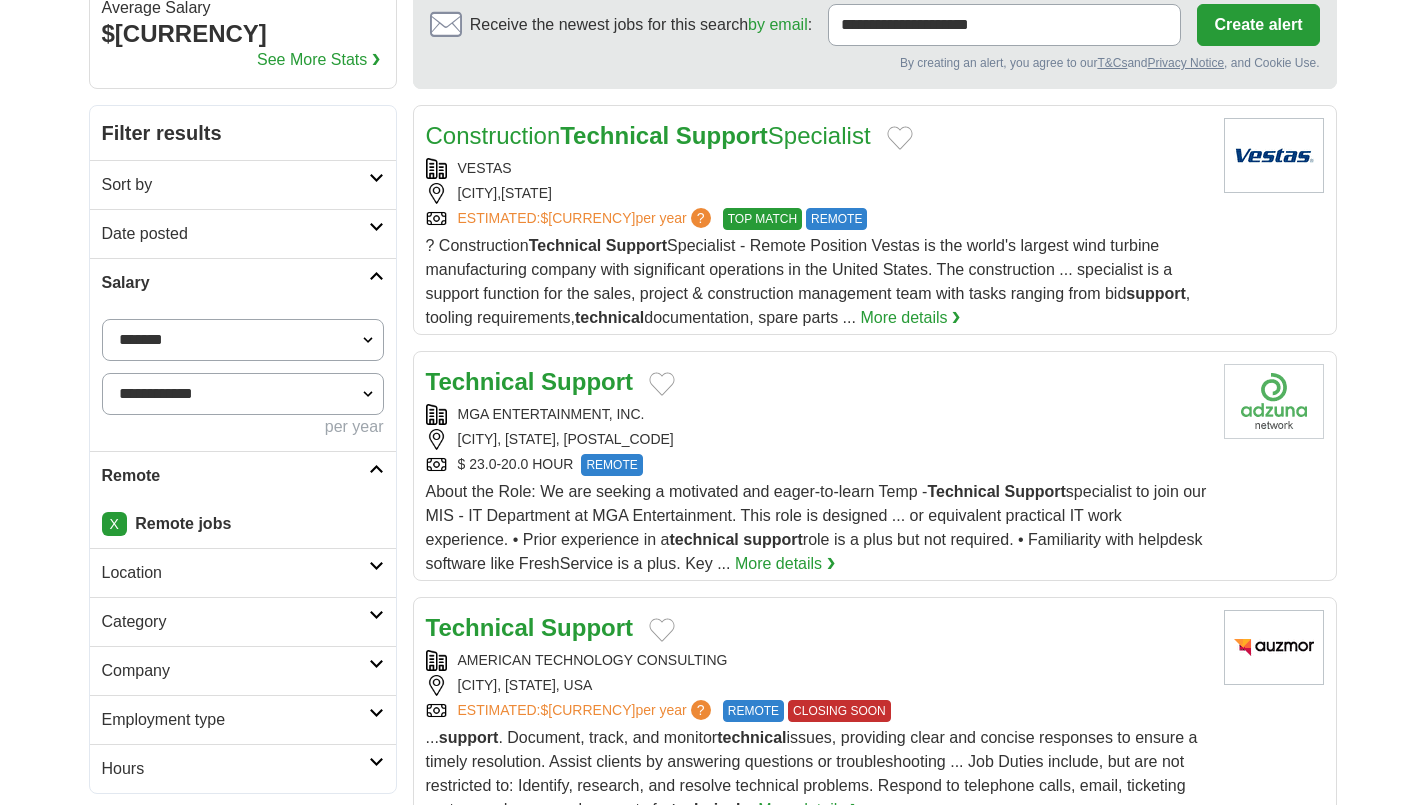 click on "**********" at bounding box center (243, 340) 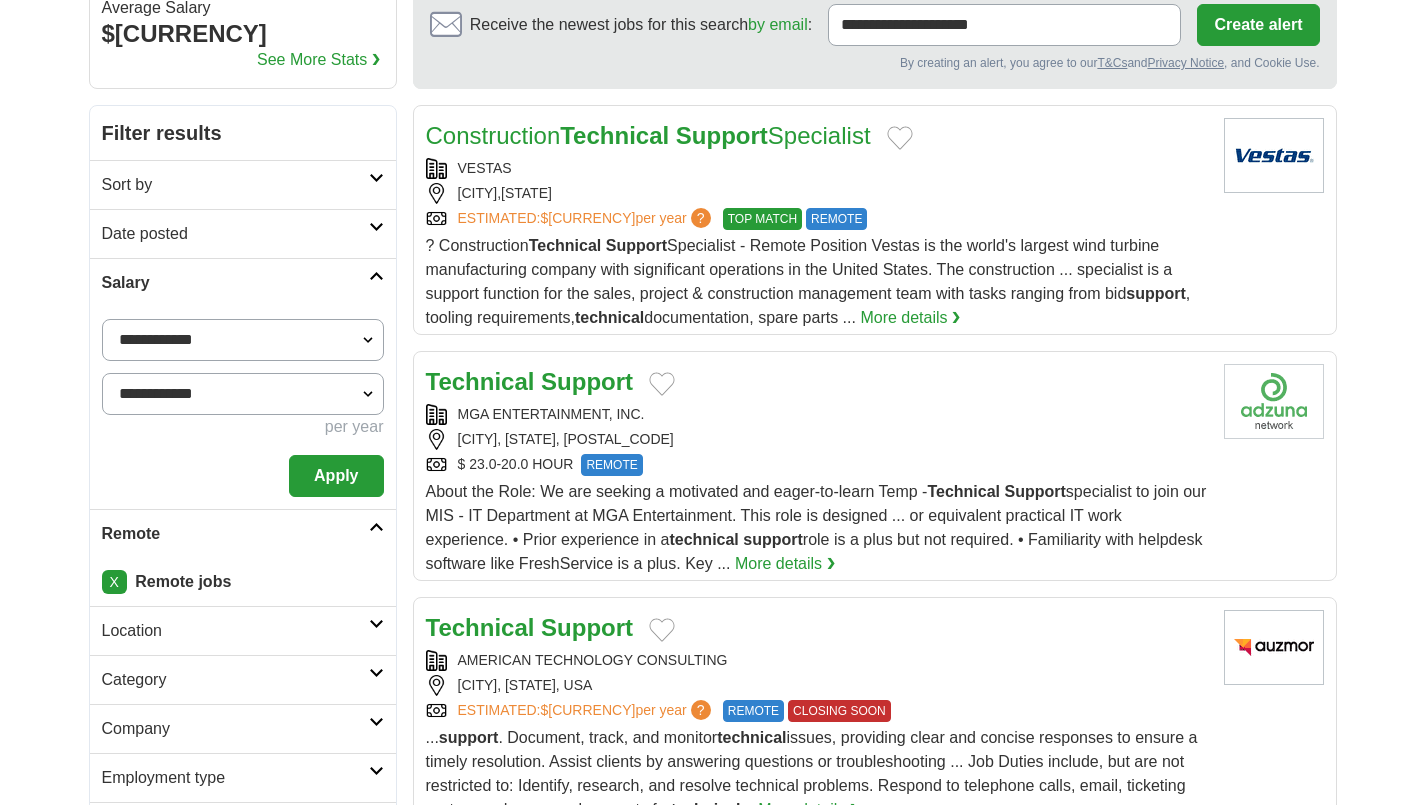 click on "Apply" at bounding box center (336, 476) 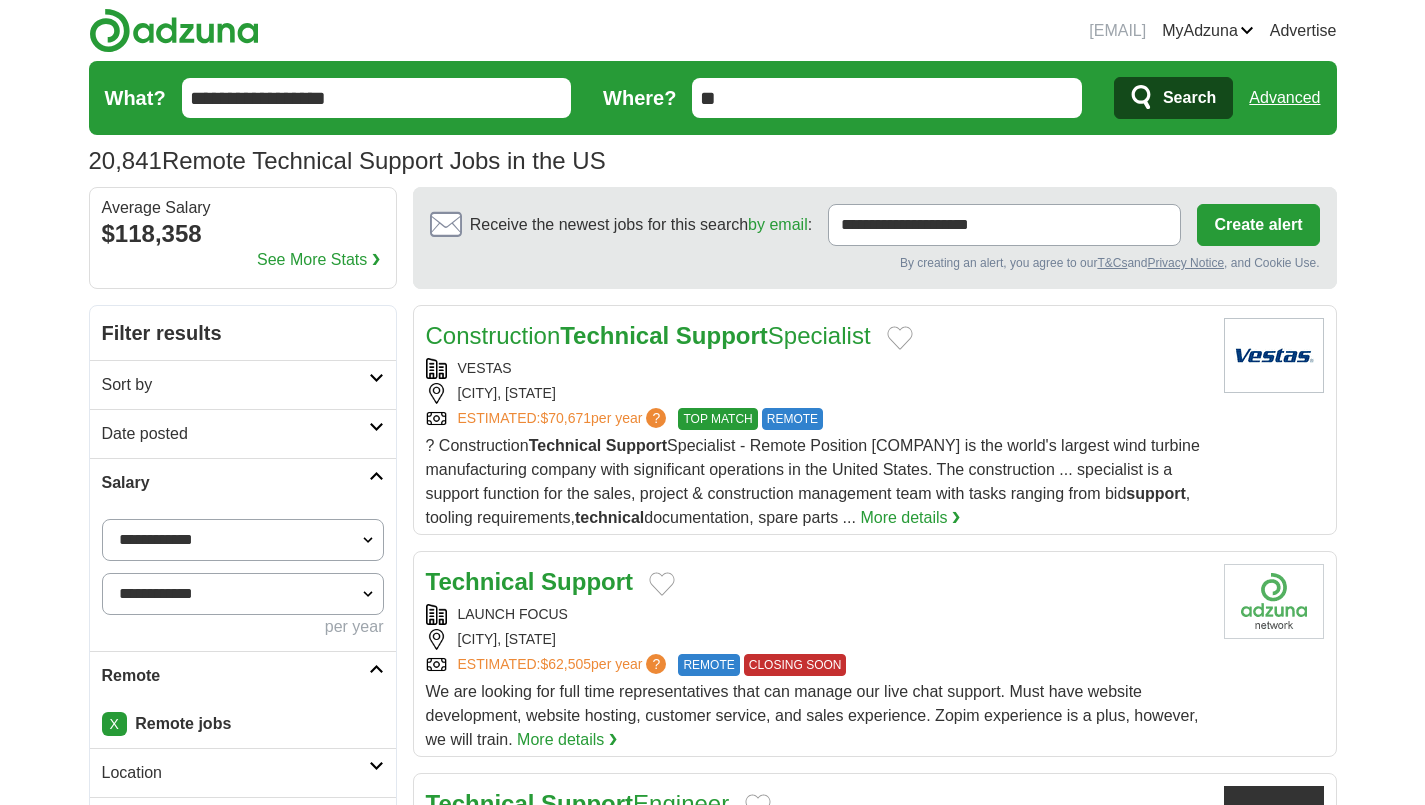 scroll, scrollTop: 0, scrollLeft: 0, axis: both 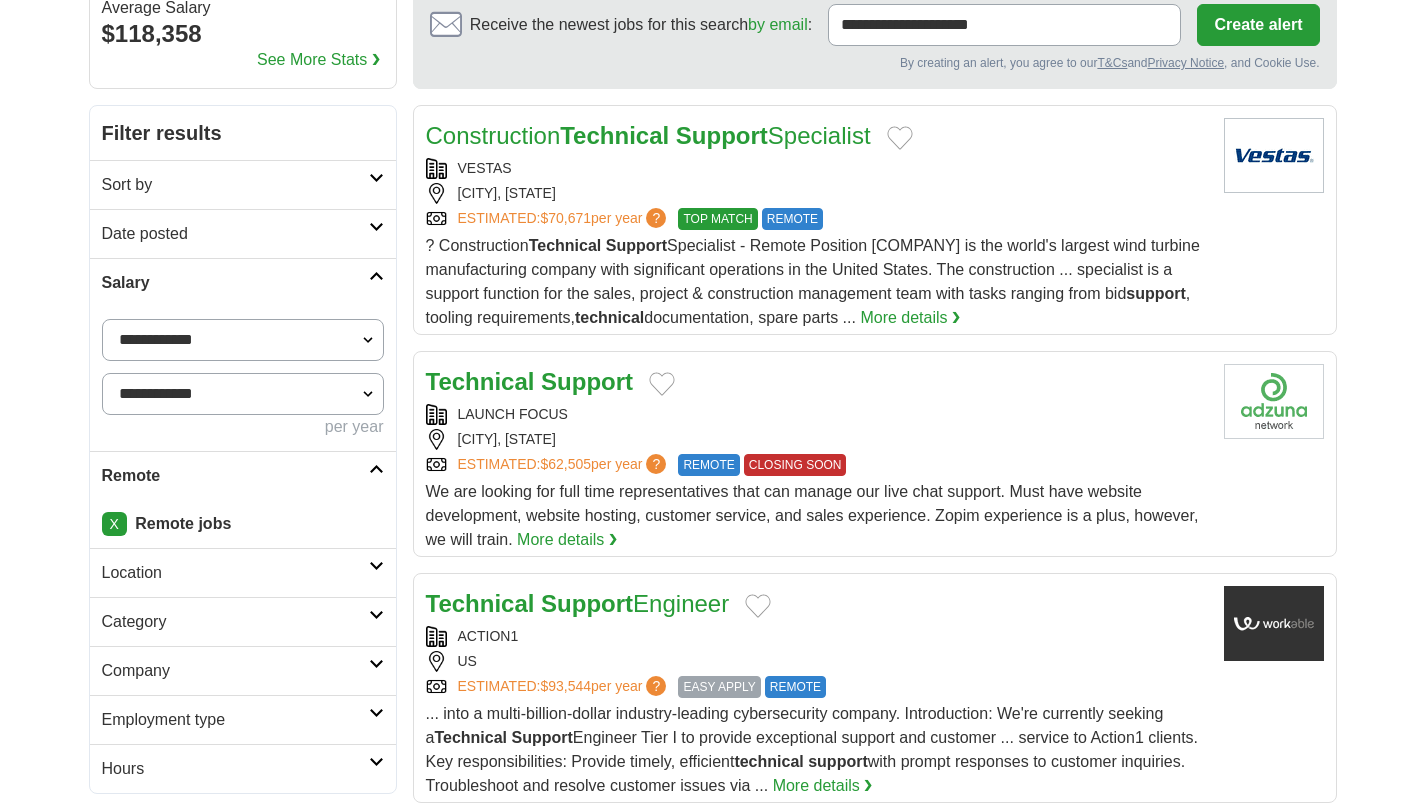 click on "ROCHESTER, NEW YORK" at bounding box center (817, 439) 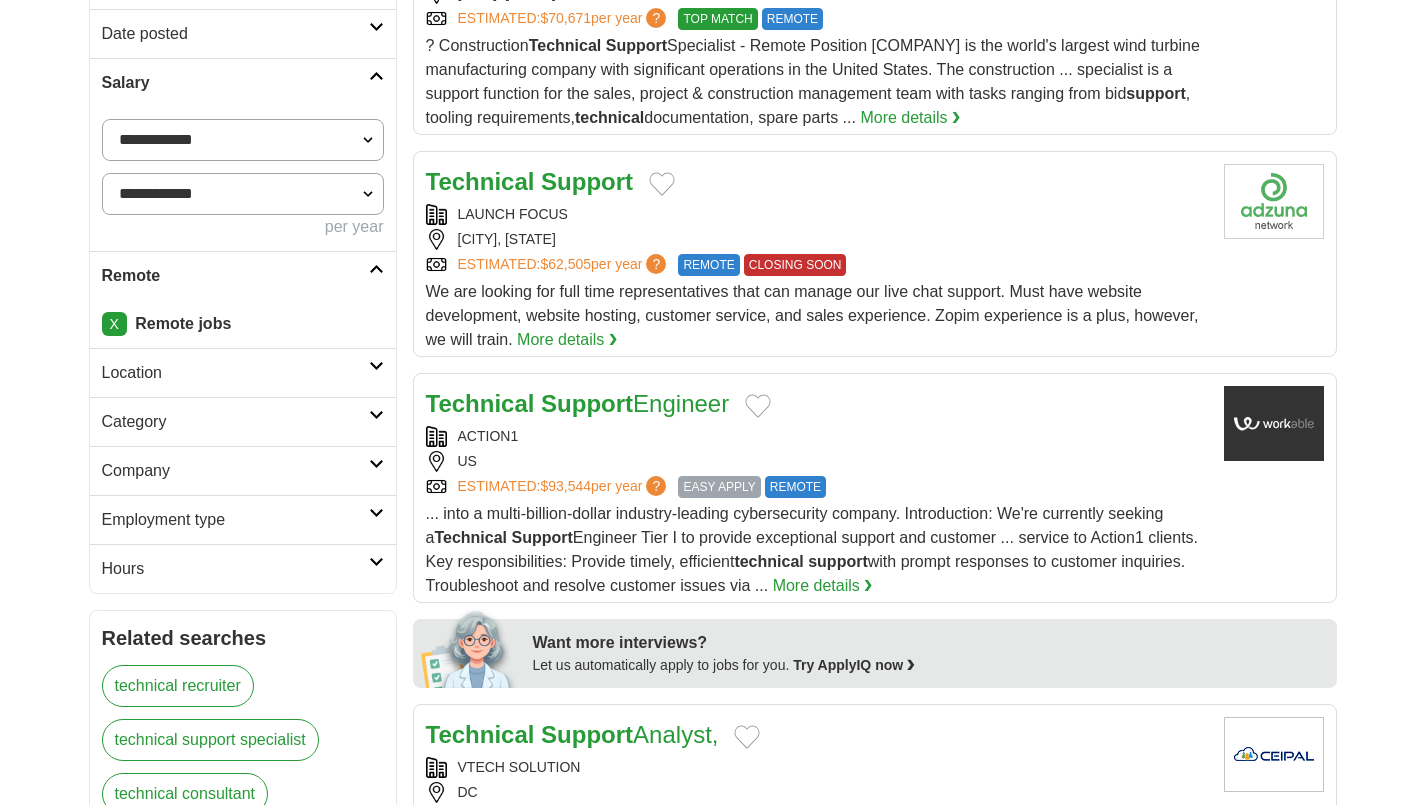 scroll, scrollTop: 500, scrollLeft: 0, axis: vertical 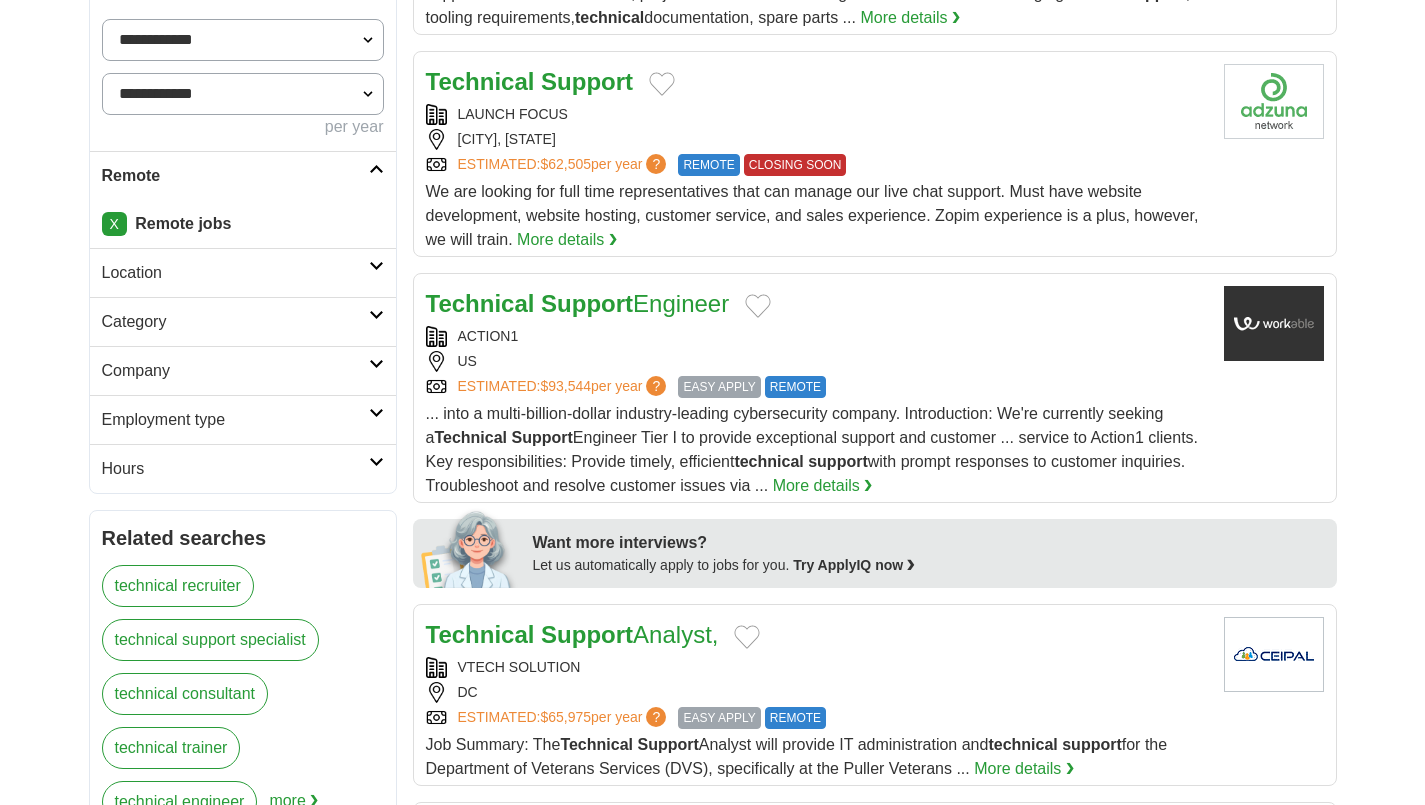 click on "...  into a multi-billion-dollar industry-leading cybersecurity company. Introduction: We're currently seeking a  Technical   Support  Engineer Tier I to provide exceptional support and customer ...  service to Action1 clients. Key responsibilities: Provide timely, efficient  technical   support  with prompt responses to customer inquiries. Troubleshoot and resolve customer issues via ...
More details ❯" at bounding box center [817, 450] 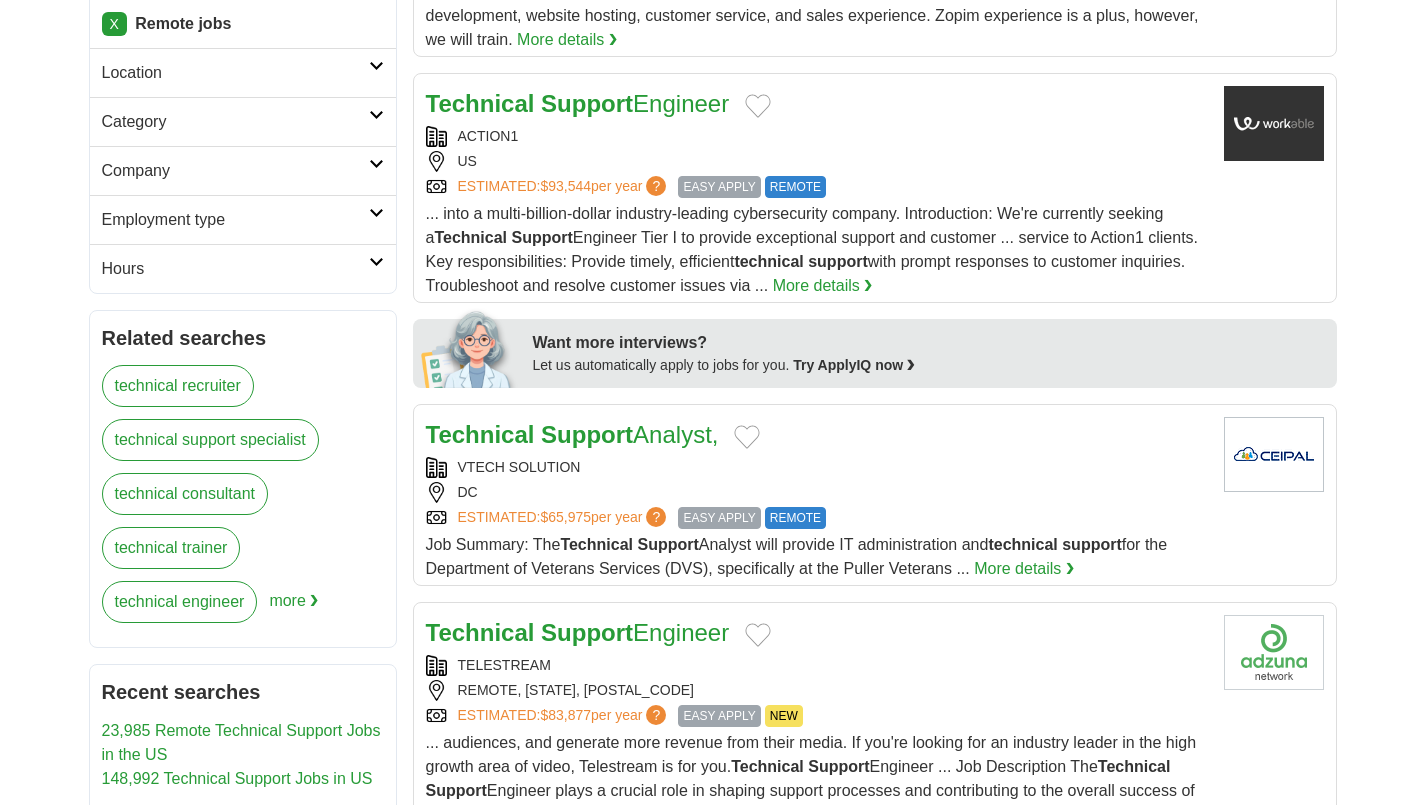 click on "ESTIMATED:
$65,975
per year
?
EASY APPLY REMOTE" at bounding box center [817, 518] 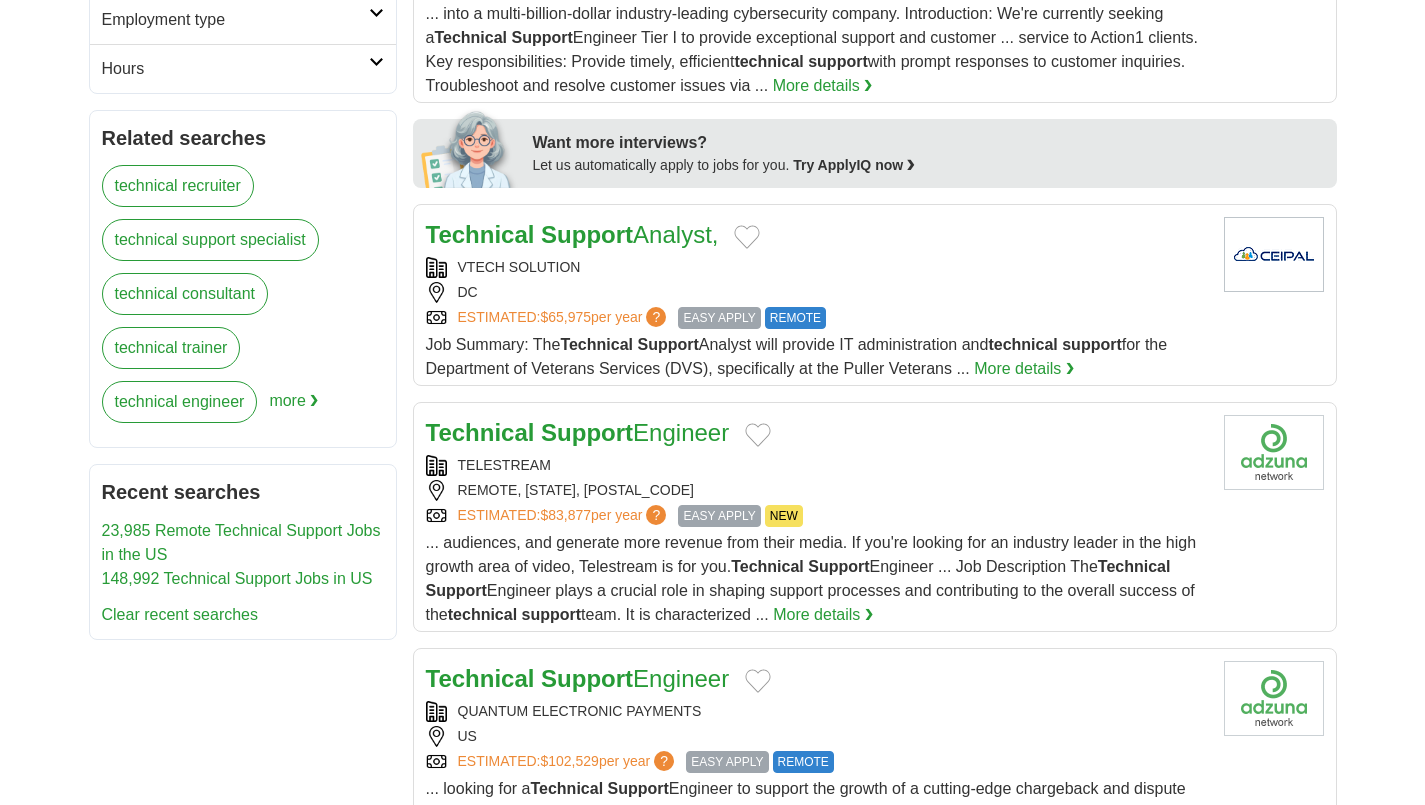 scroll, scrollTop: 1000, scrollLeft: 0, axis: vertical 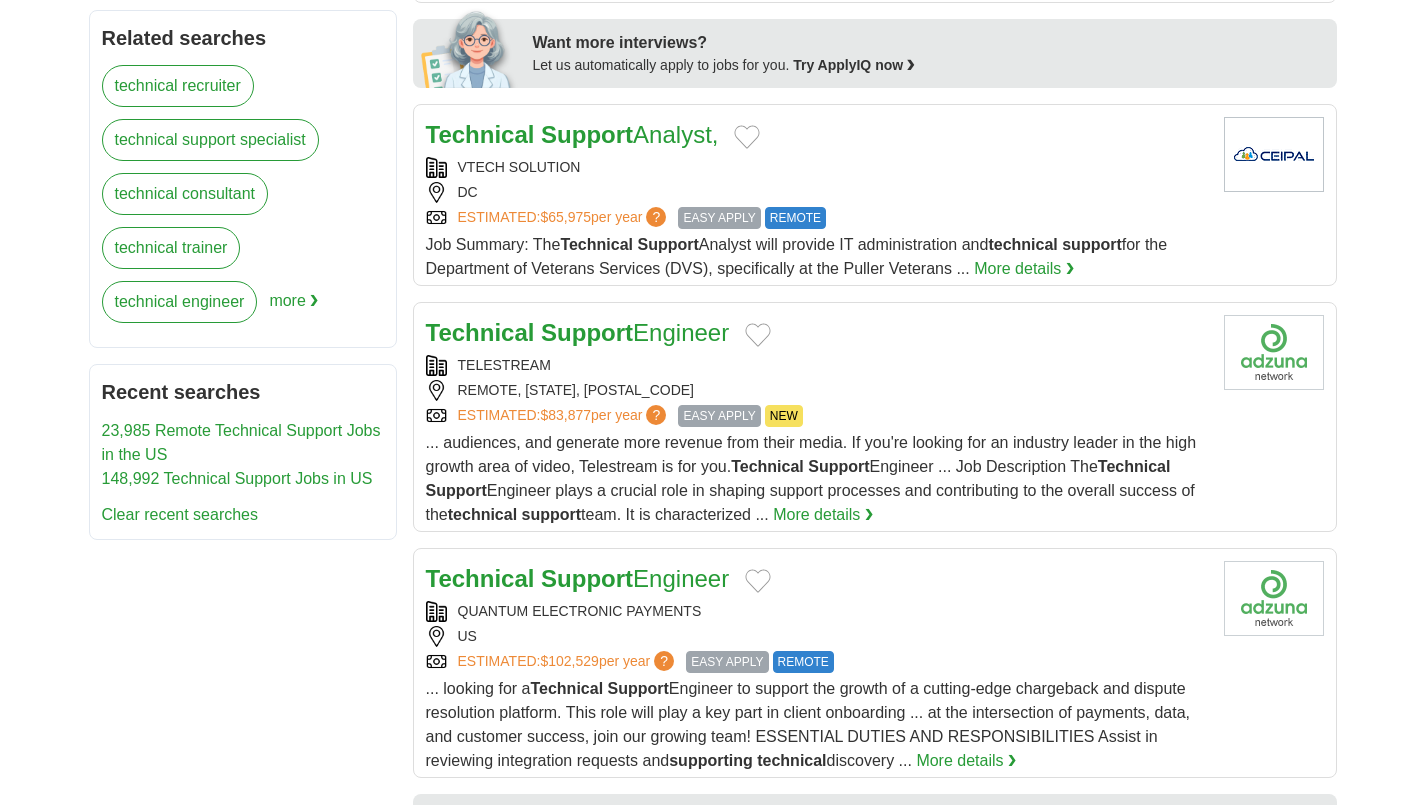 click on "TELESTREAM" at bounding box center (817, 365) 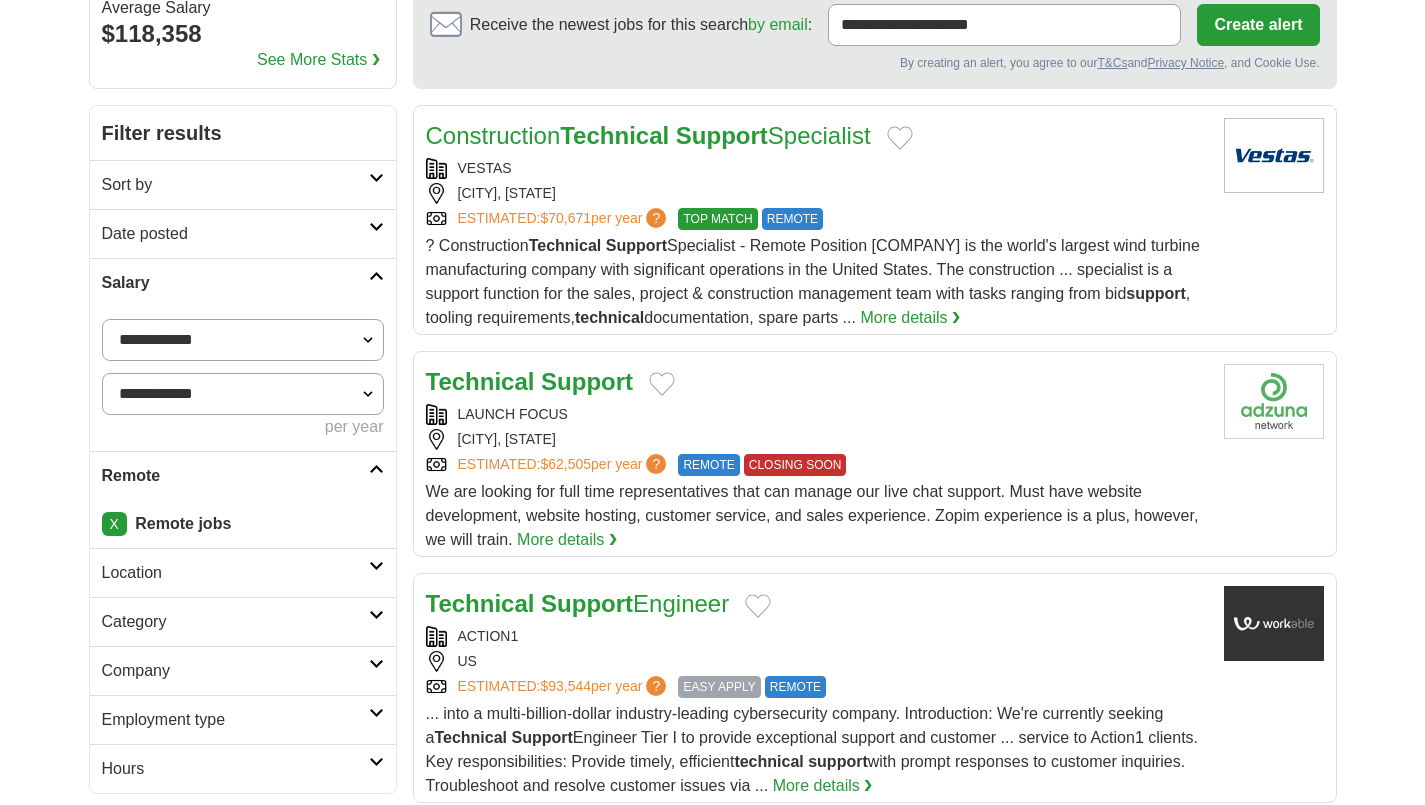 scroll, scrollTop: 100, scrollLeft: 0, axis: vertical 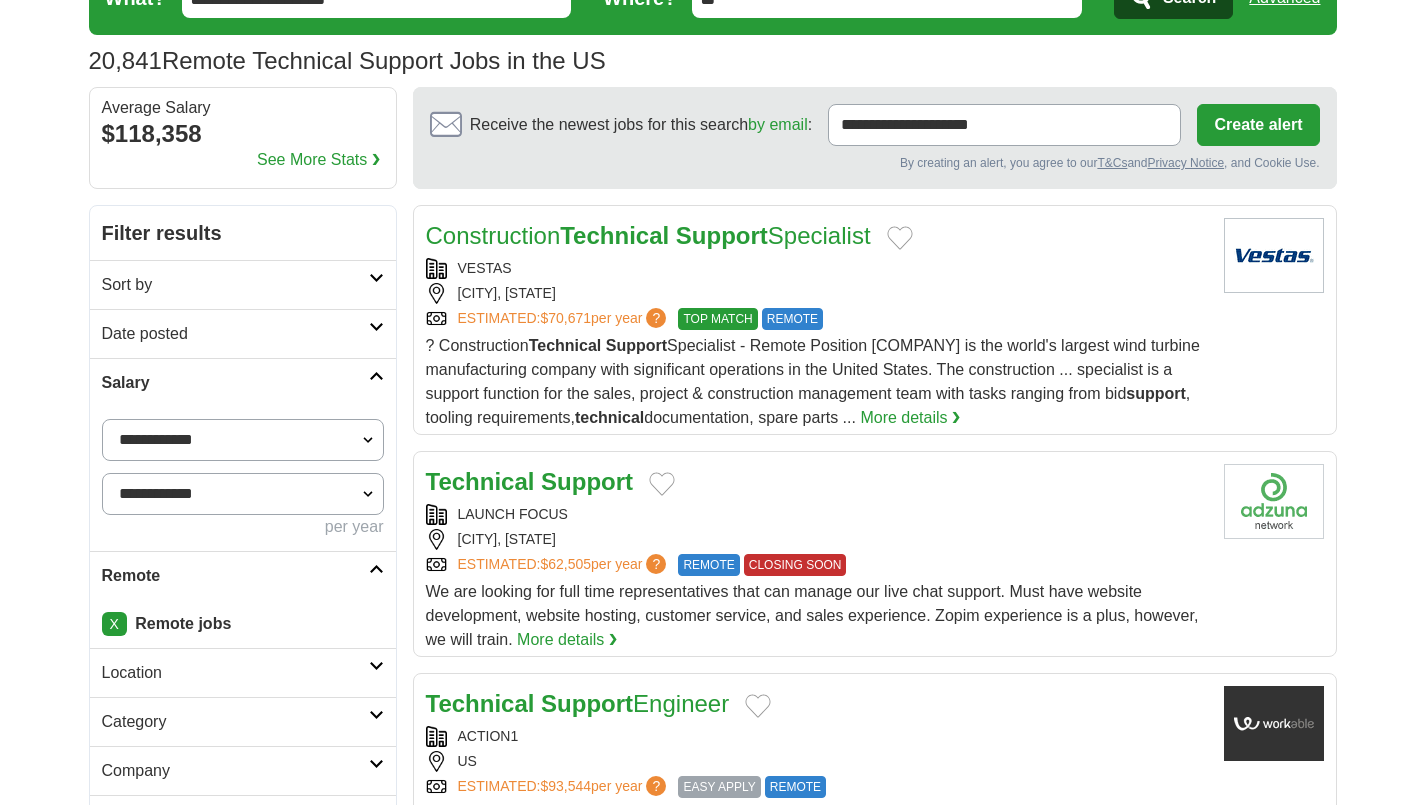 click on "Date posted" at bounding box center [243, 333] 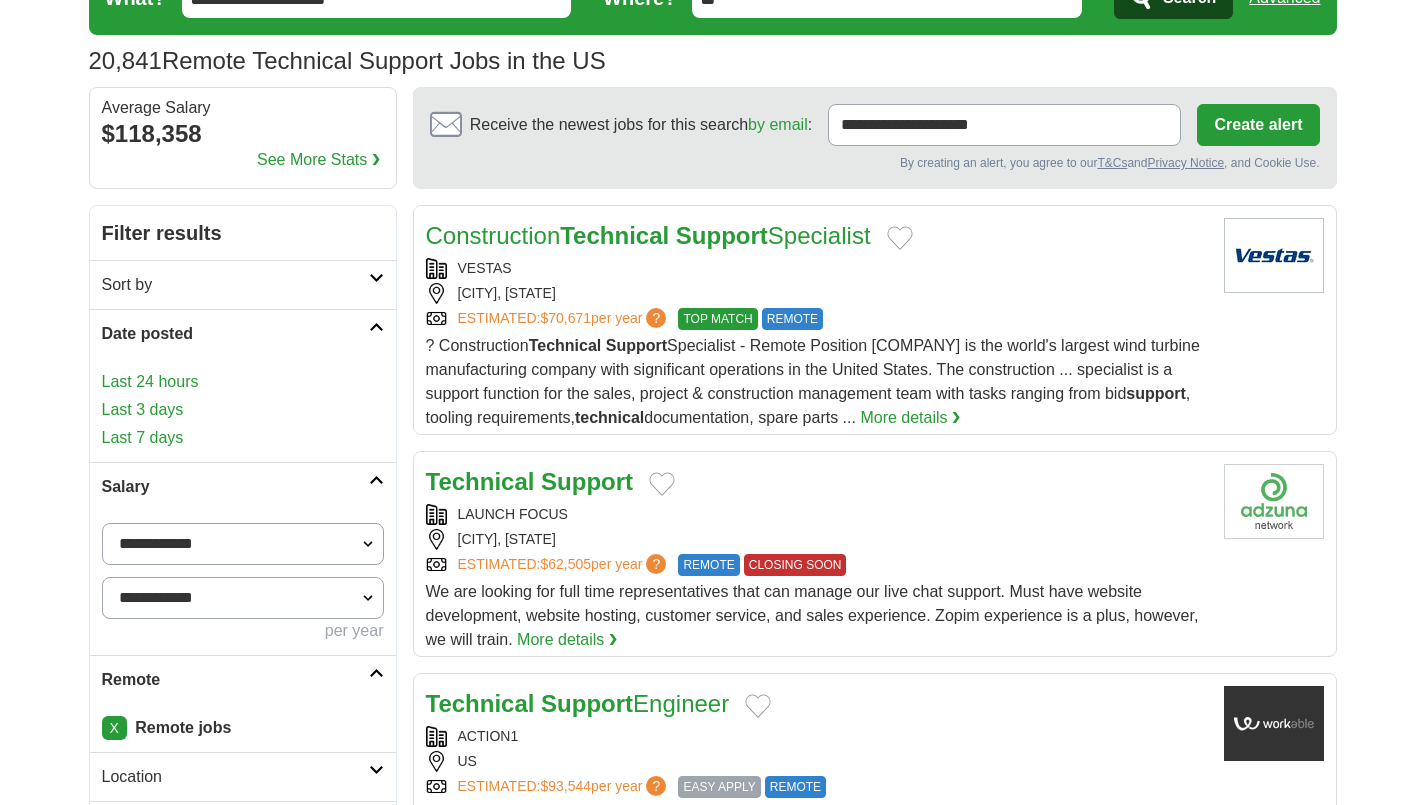 click on "Date posted" at bounding box center (235, 334) 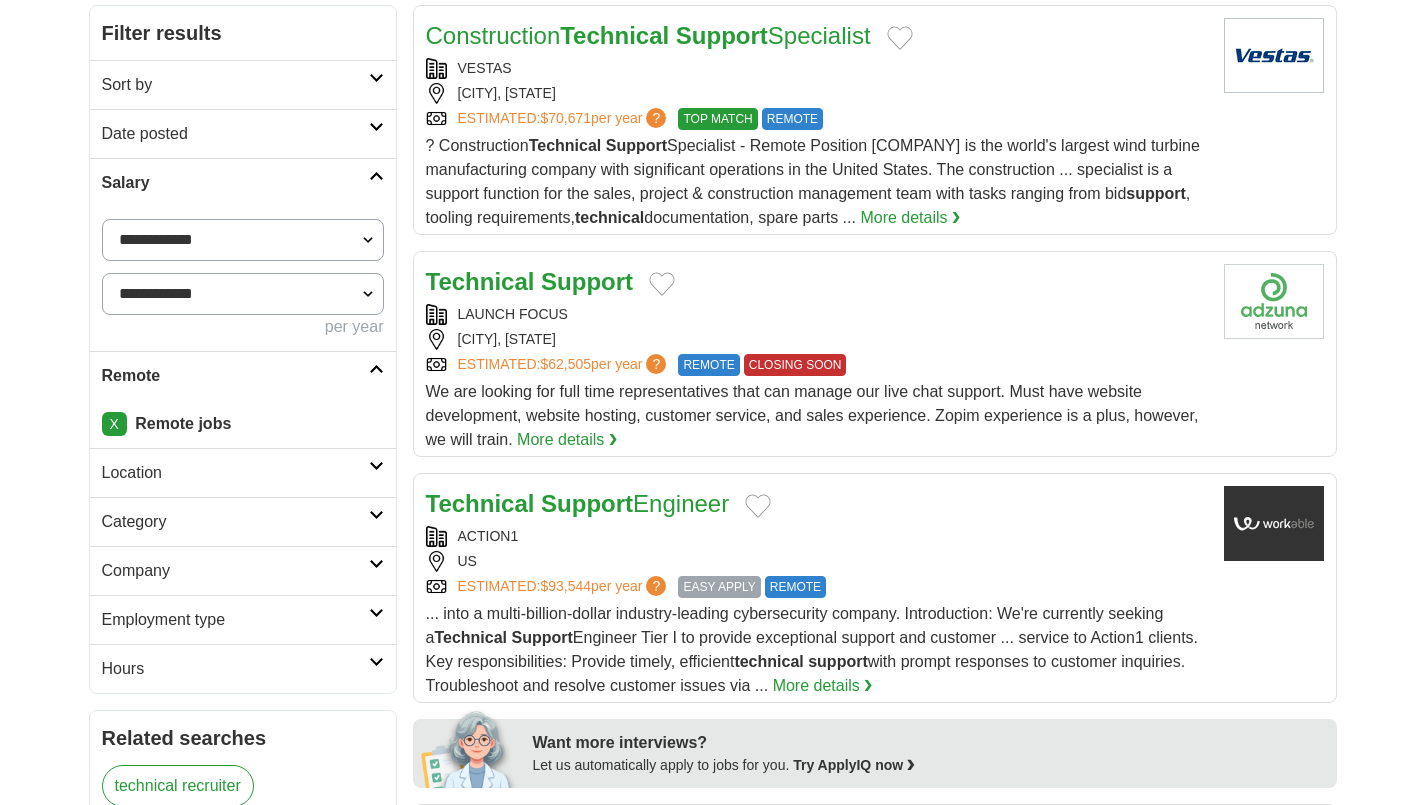 scroll, scrollTop: 400, scrollLeft: 0, axis: vertical 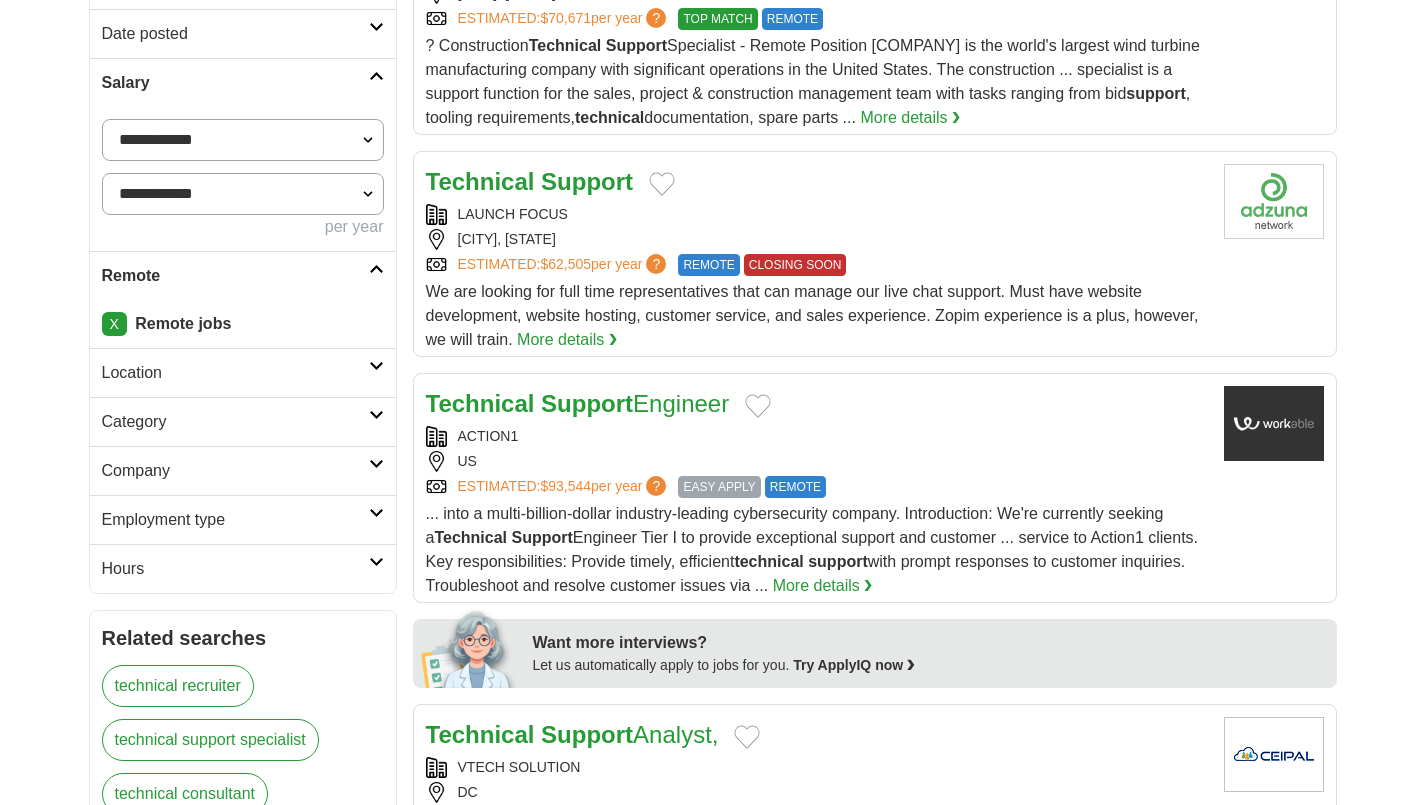 click on "Location" at bounding box center (243, 372) 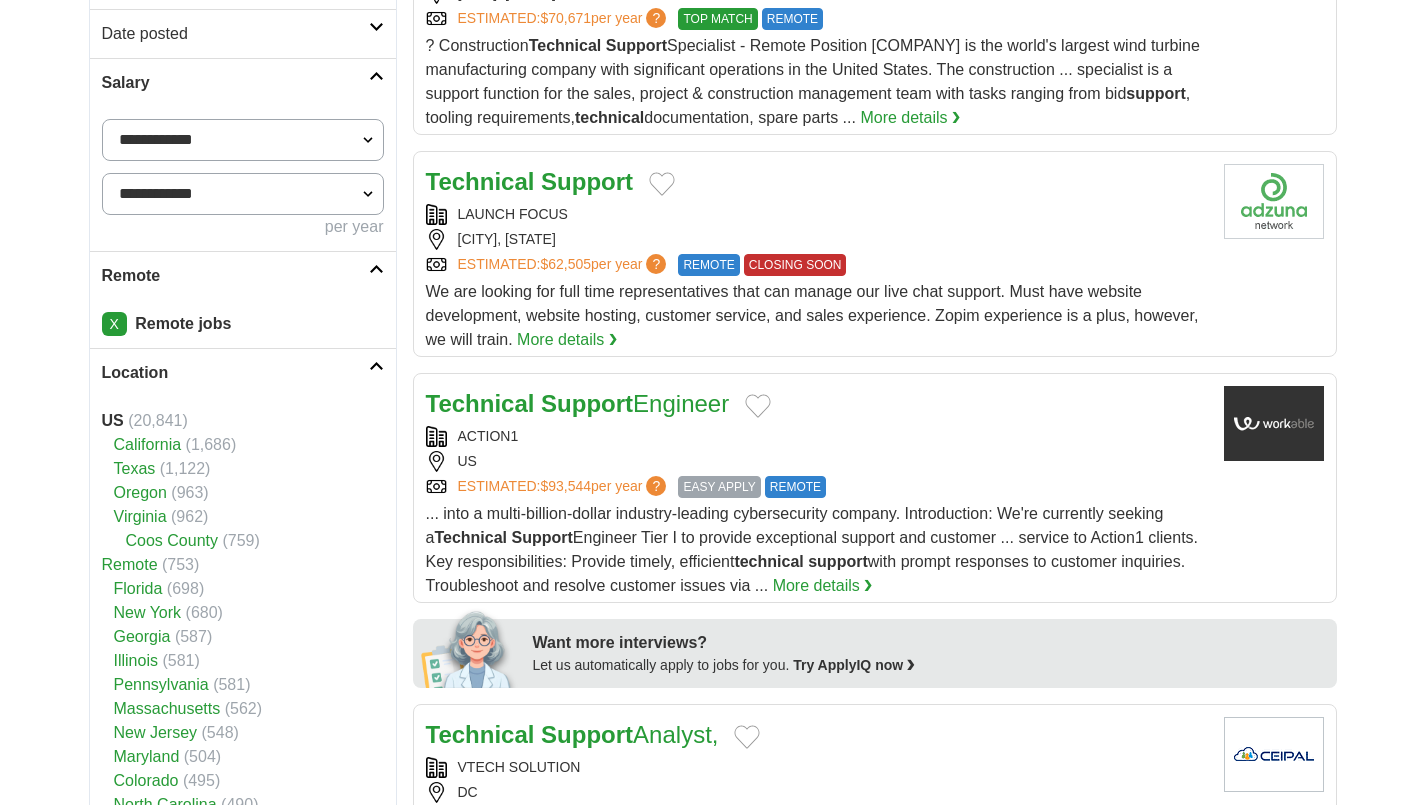 click on "Location" at bounding box center [235, 373] 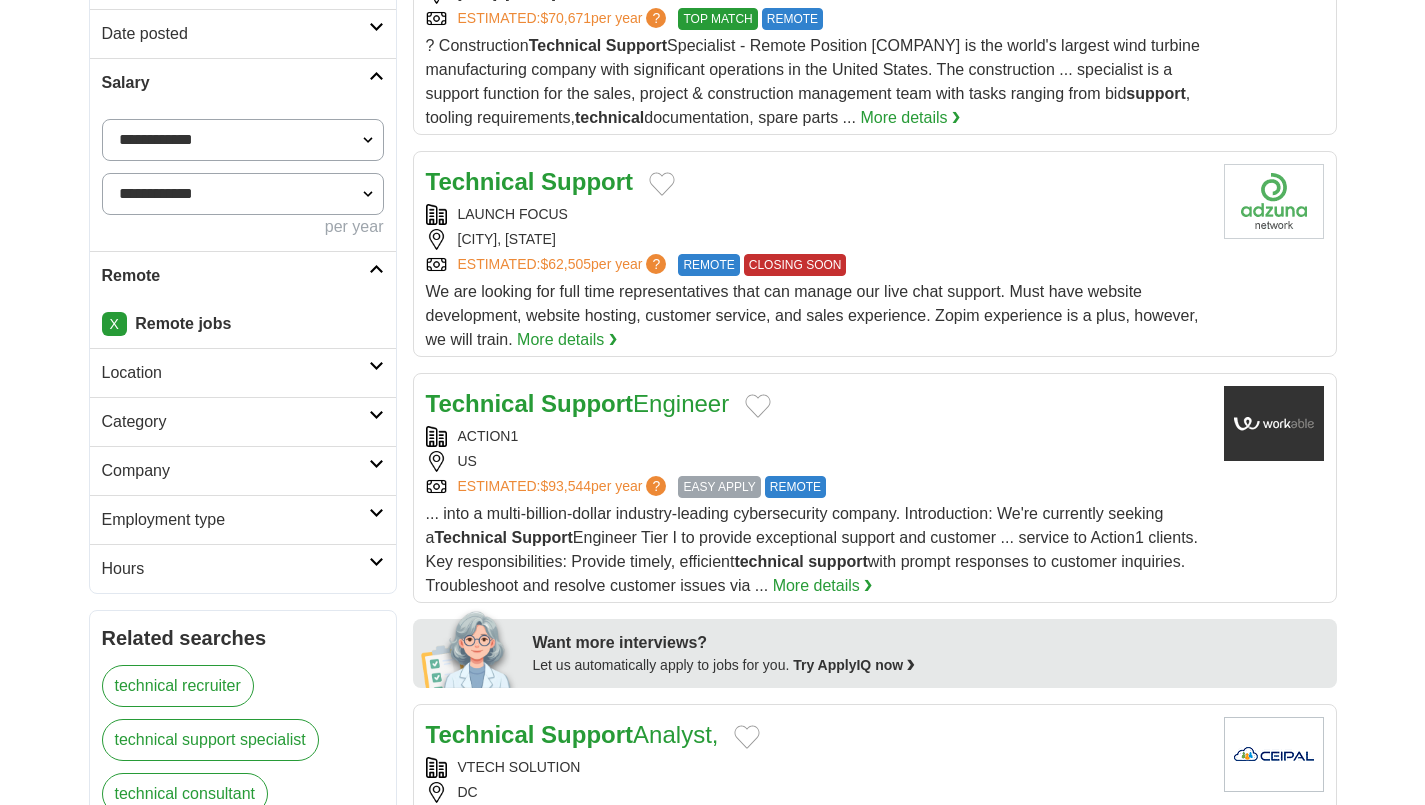 click on "Category" at bounding box center [235, 422] 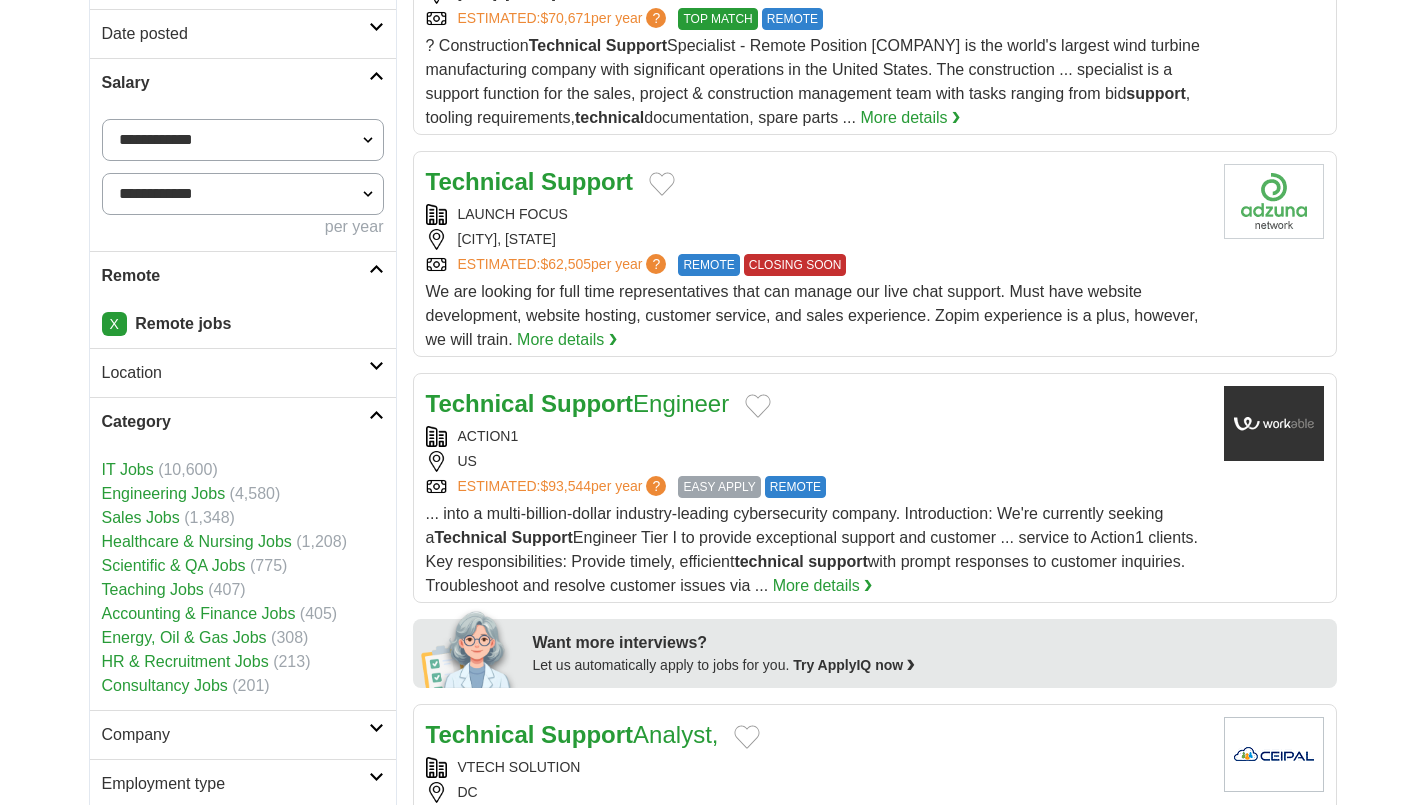 click on "Category" at bounding box center [235, 422] 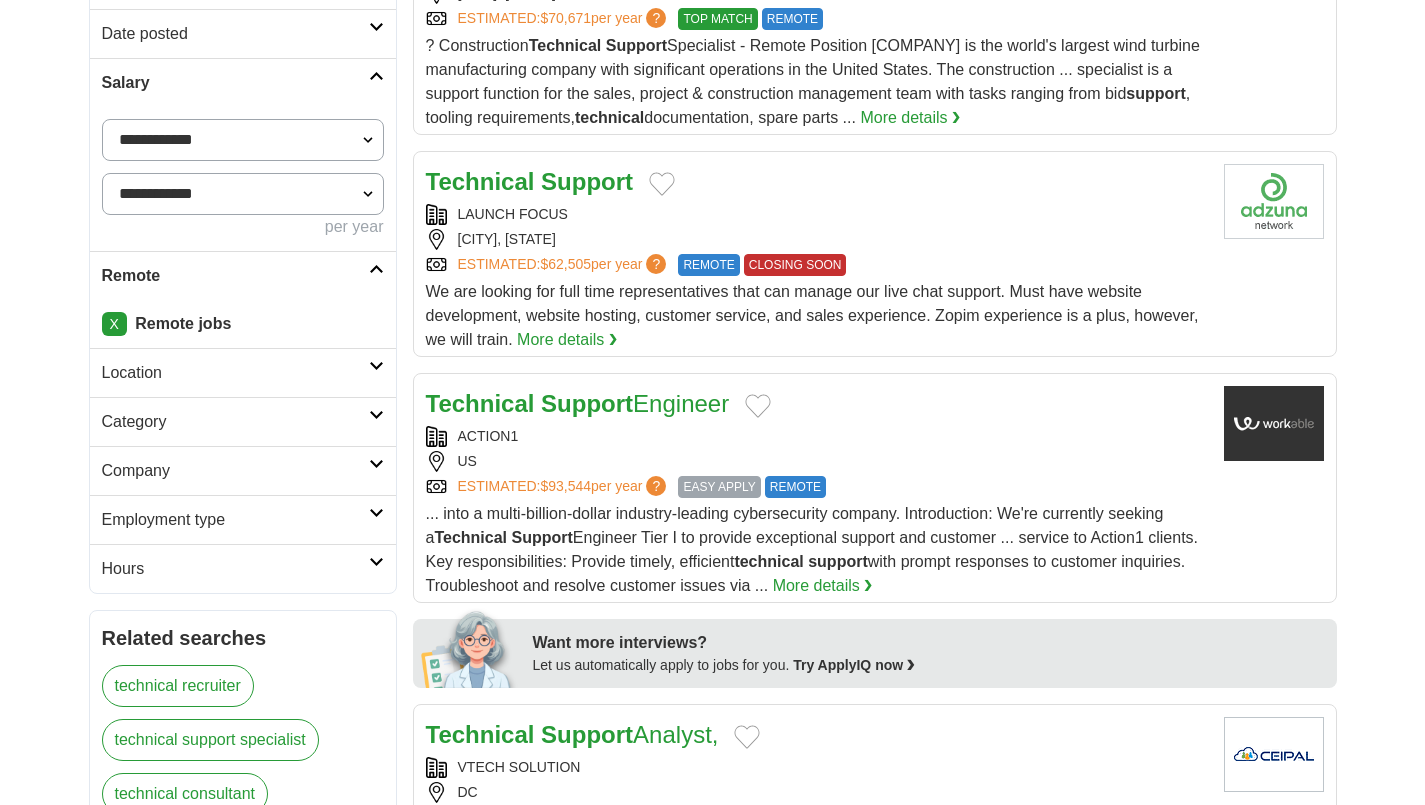 click on "Company" at bounding box center (243, 470) 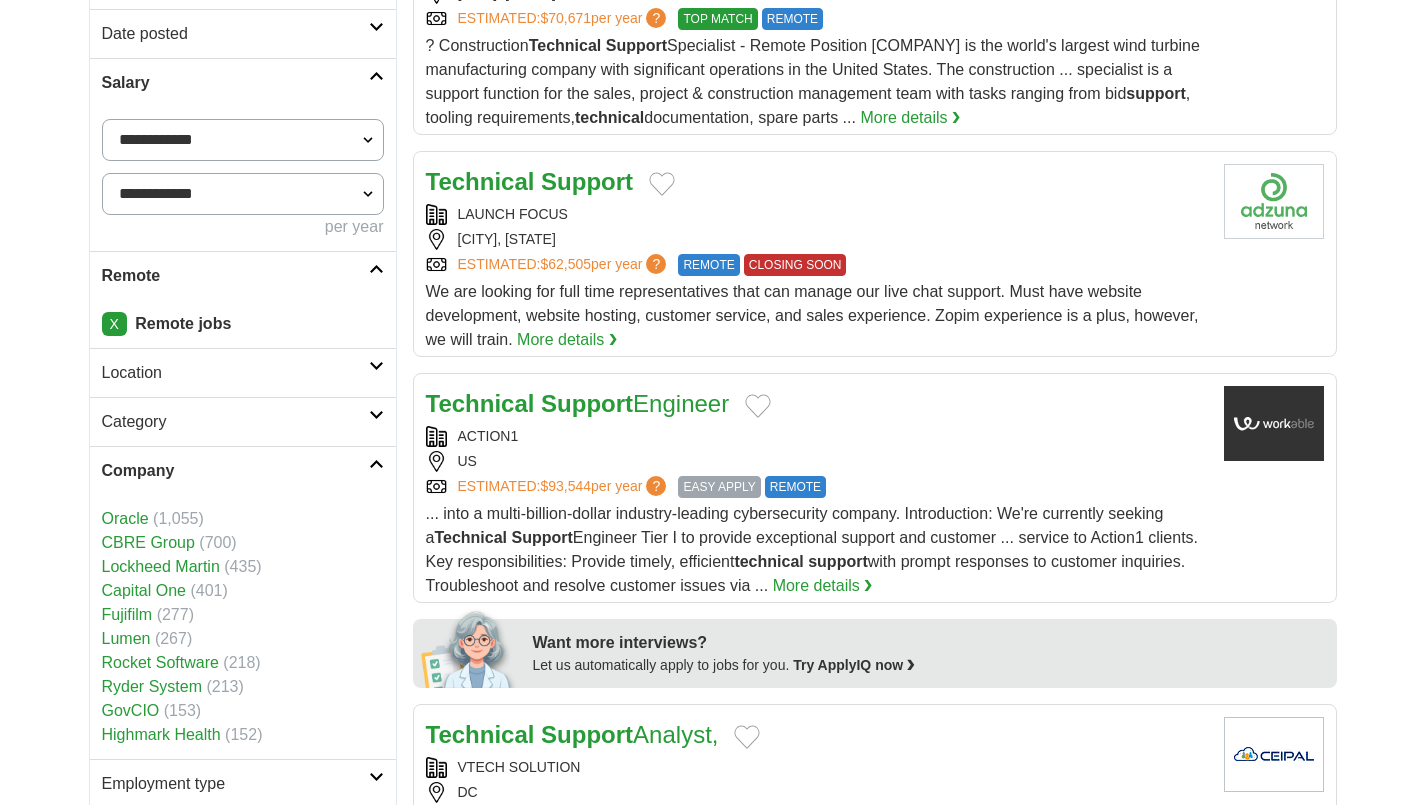 click on "Company" at bounding box center (235, 471) 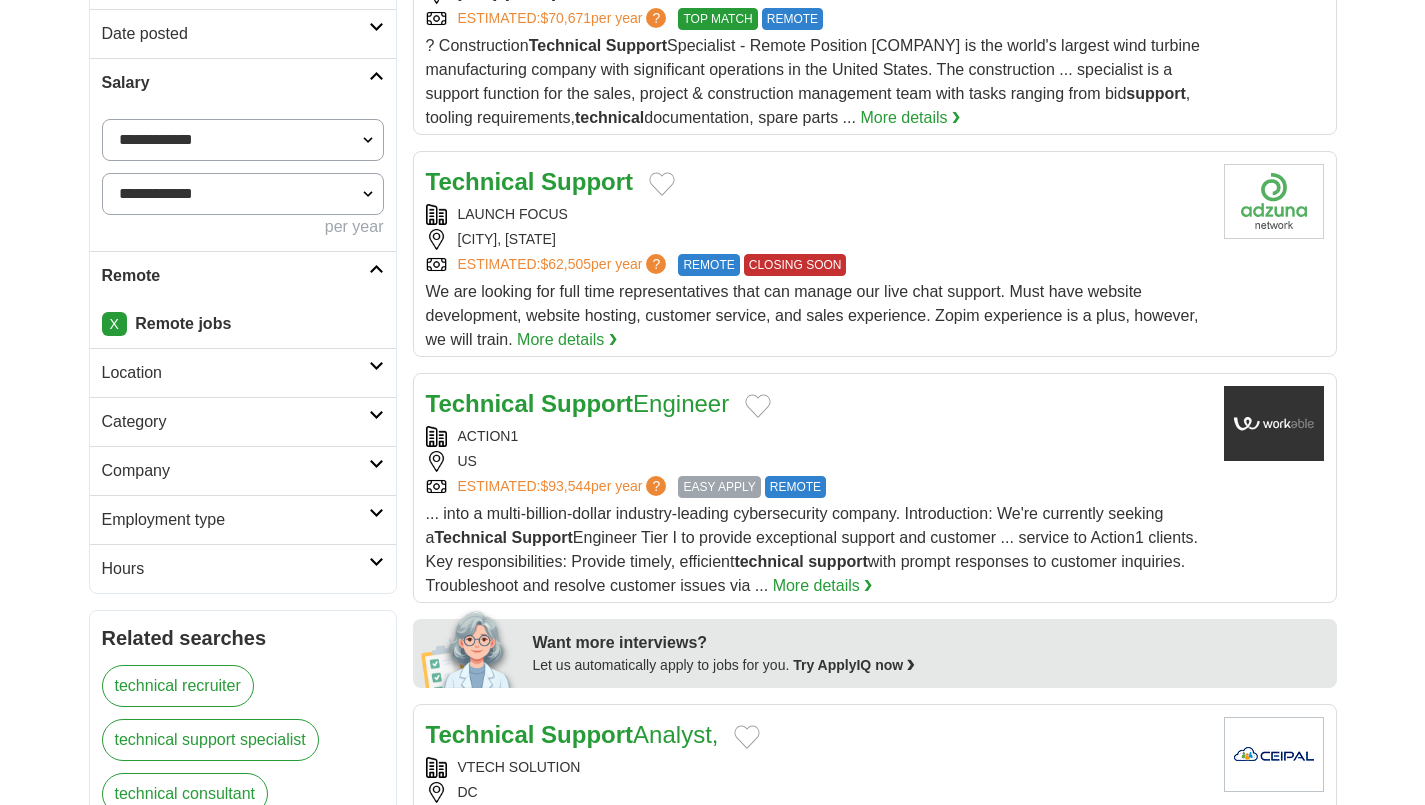click on "Employment type" at bounding box center (243, 519) 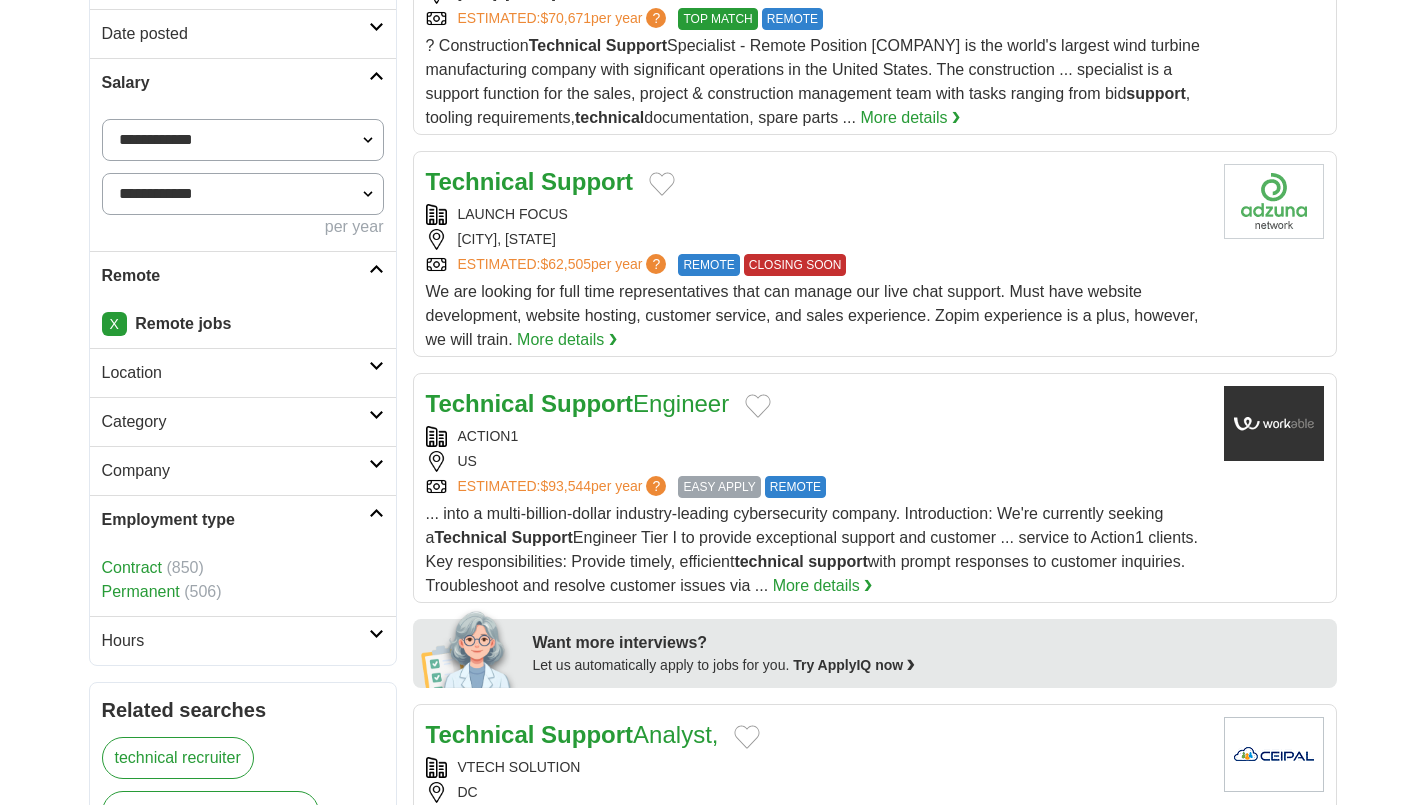 click on "Employment type" at bounding box center [235, 520] 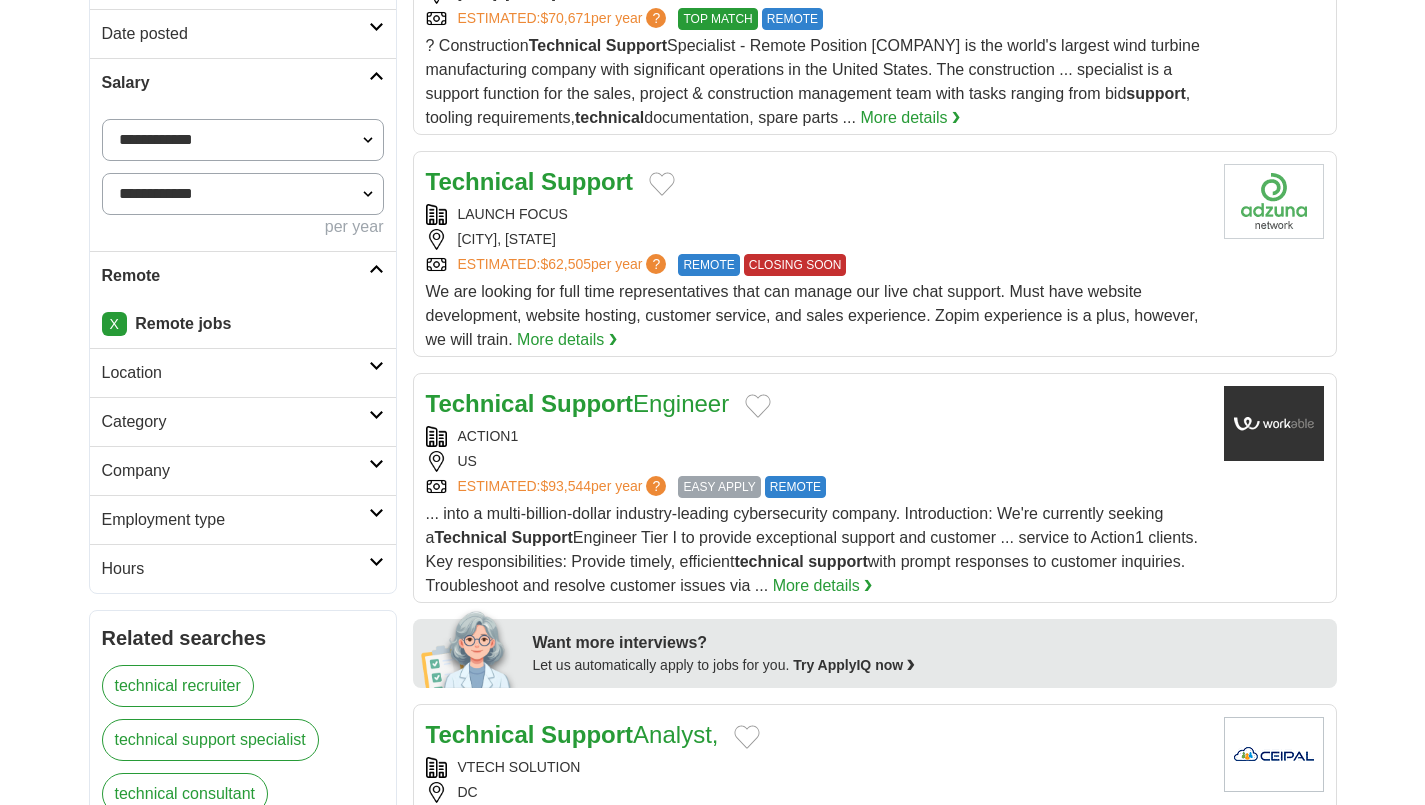 click on "Category" at bounding box center (235, 422) 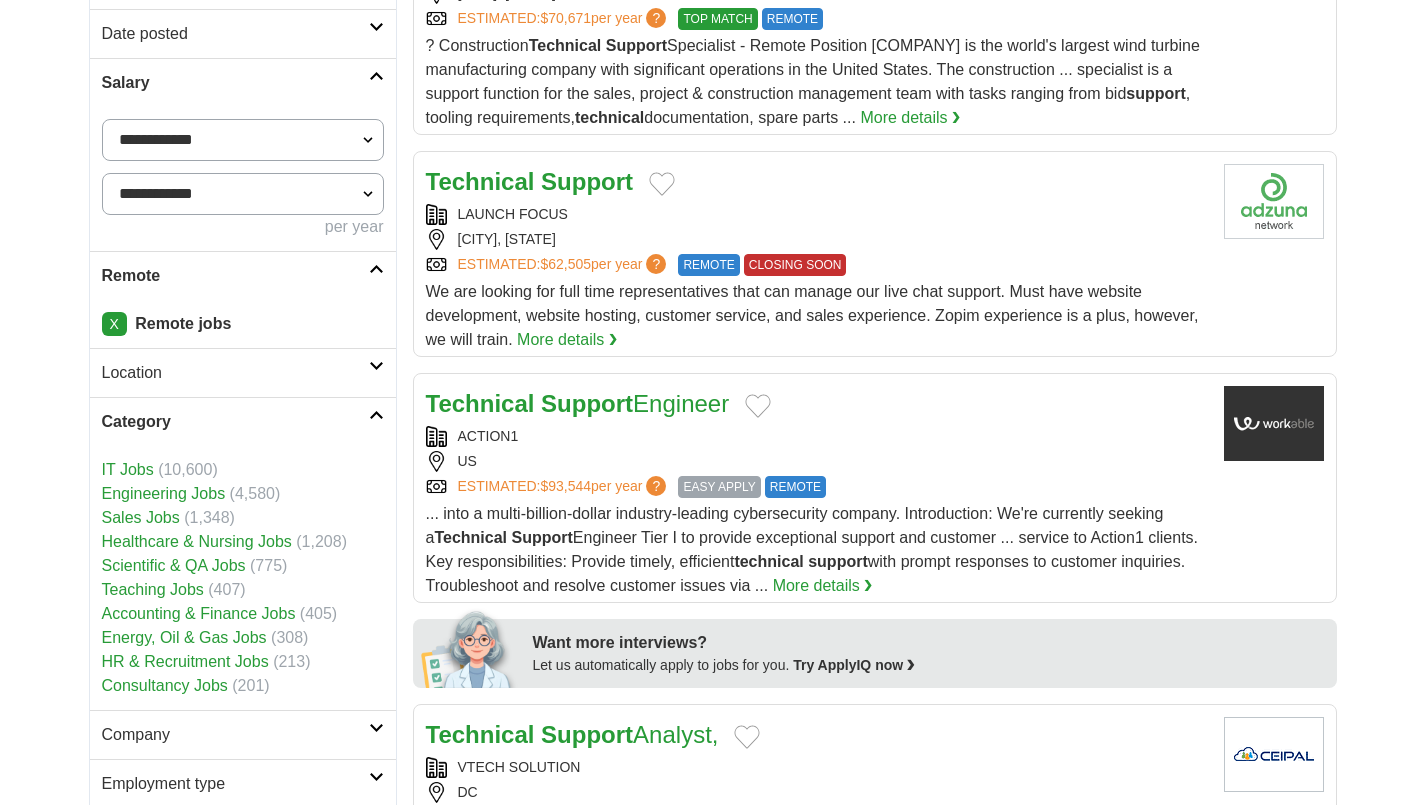 click on "Category" at bounding box center [235, 422] 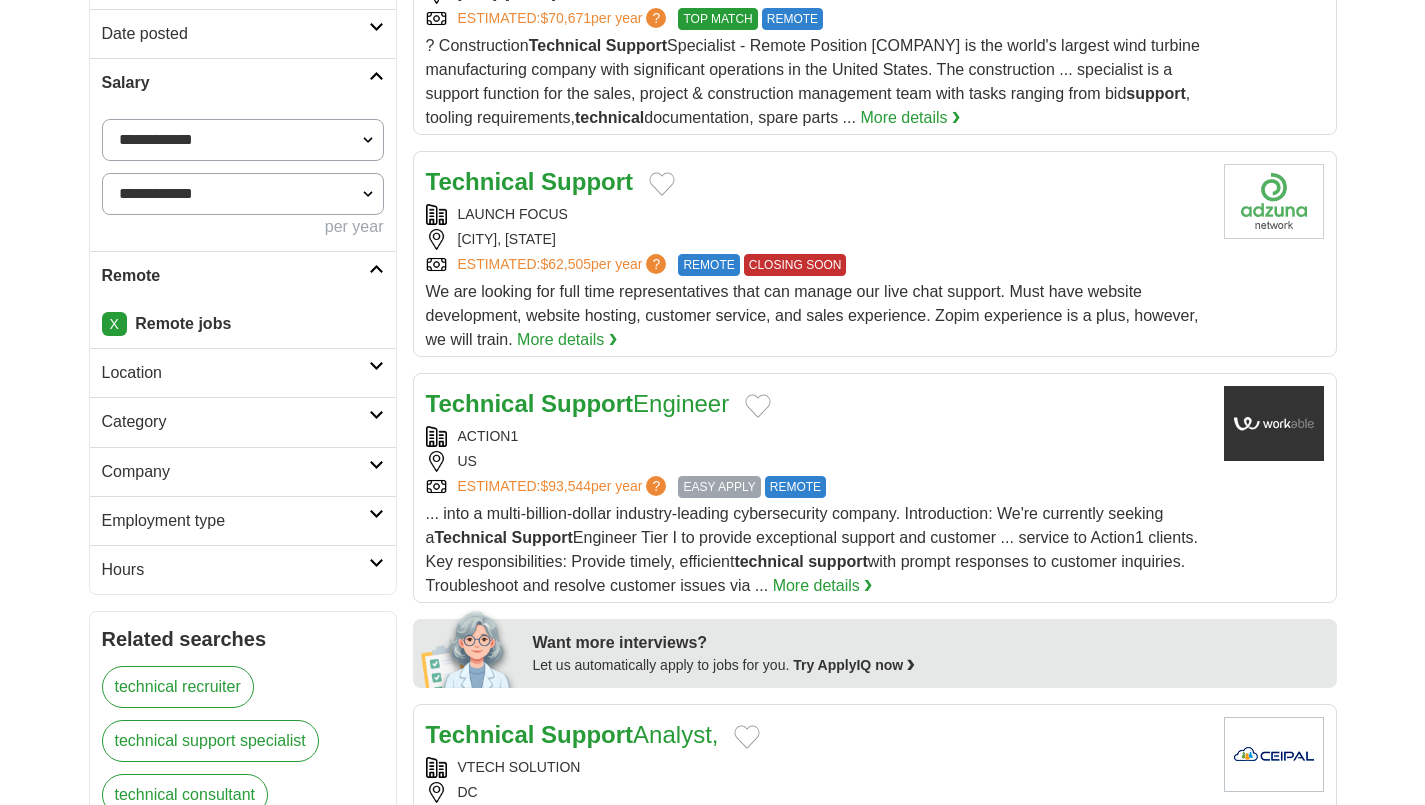 click on "Location" at bounding box center (235, 373) 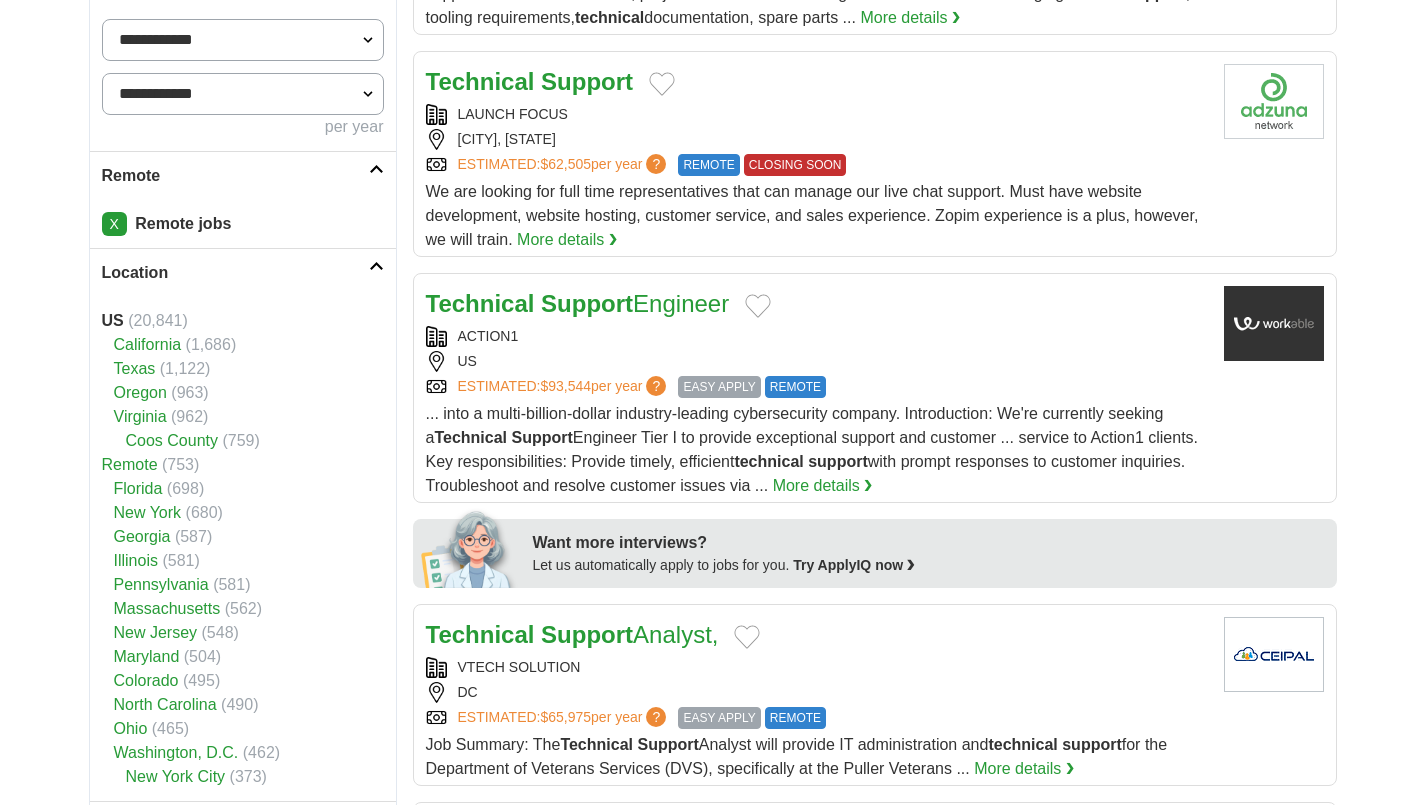 scroll, scrollTop: 600, scrollLeft: 0, axis: vertical 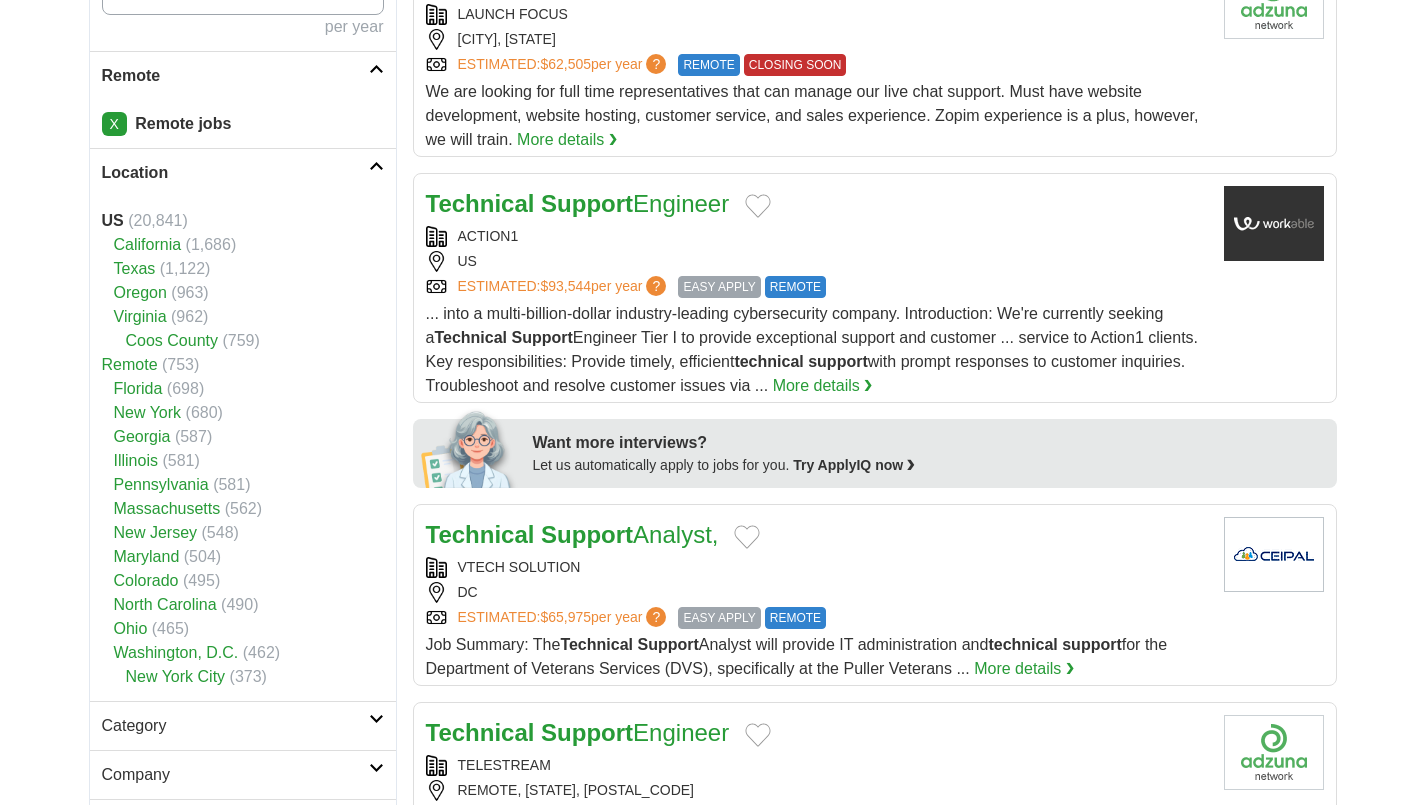 click on "New Jersey" at bounding box center (156, 532) 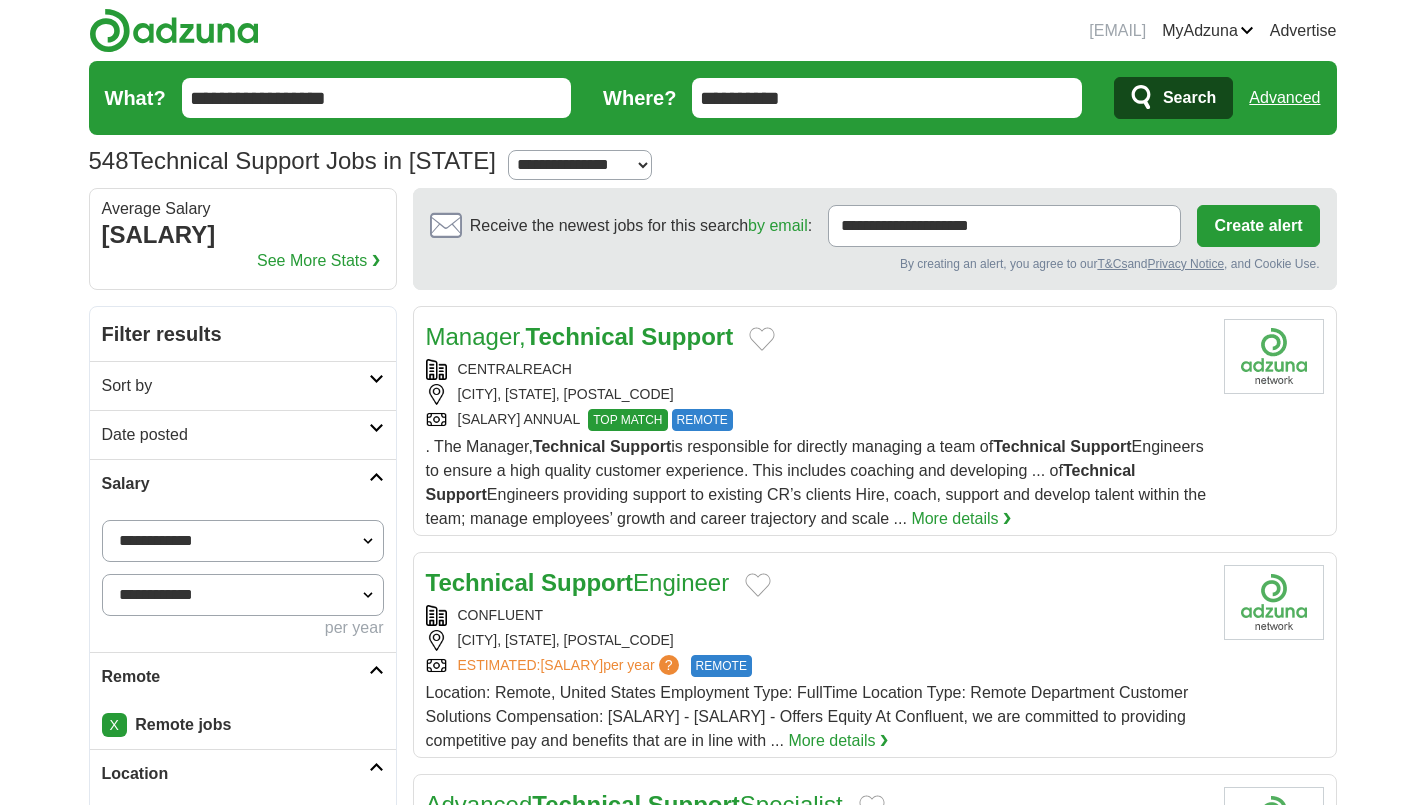 scroll, scrollTop: 0, scrollLeft: 0, axis: both 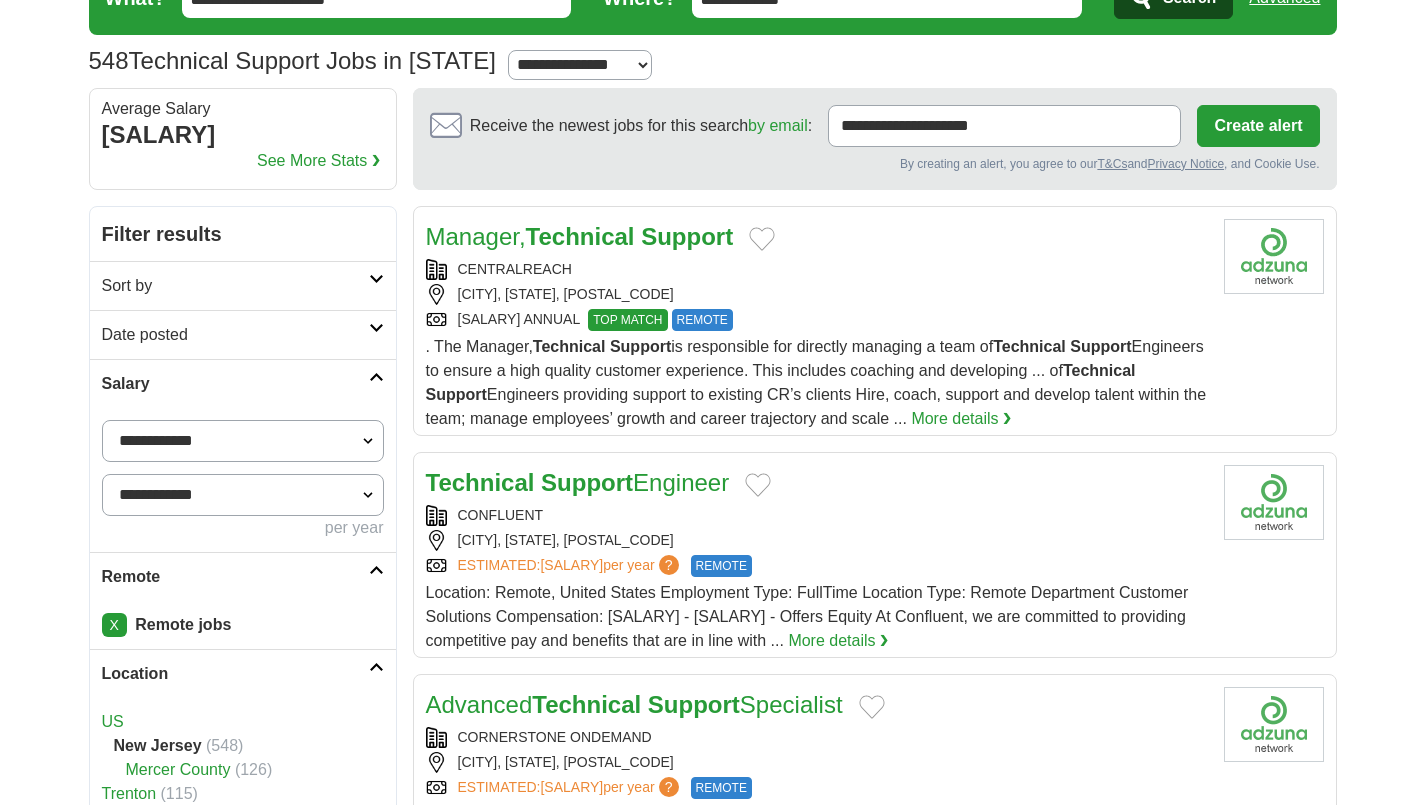click on "TRENTON, NEW JERSEY, 08629" at bounding box center [817, 540] 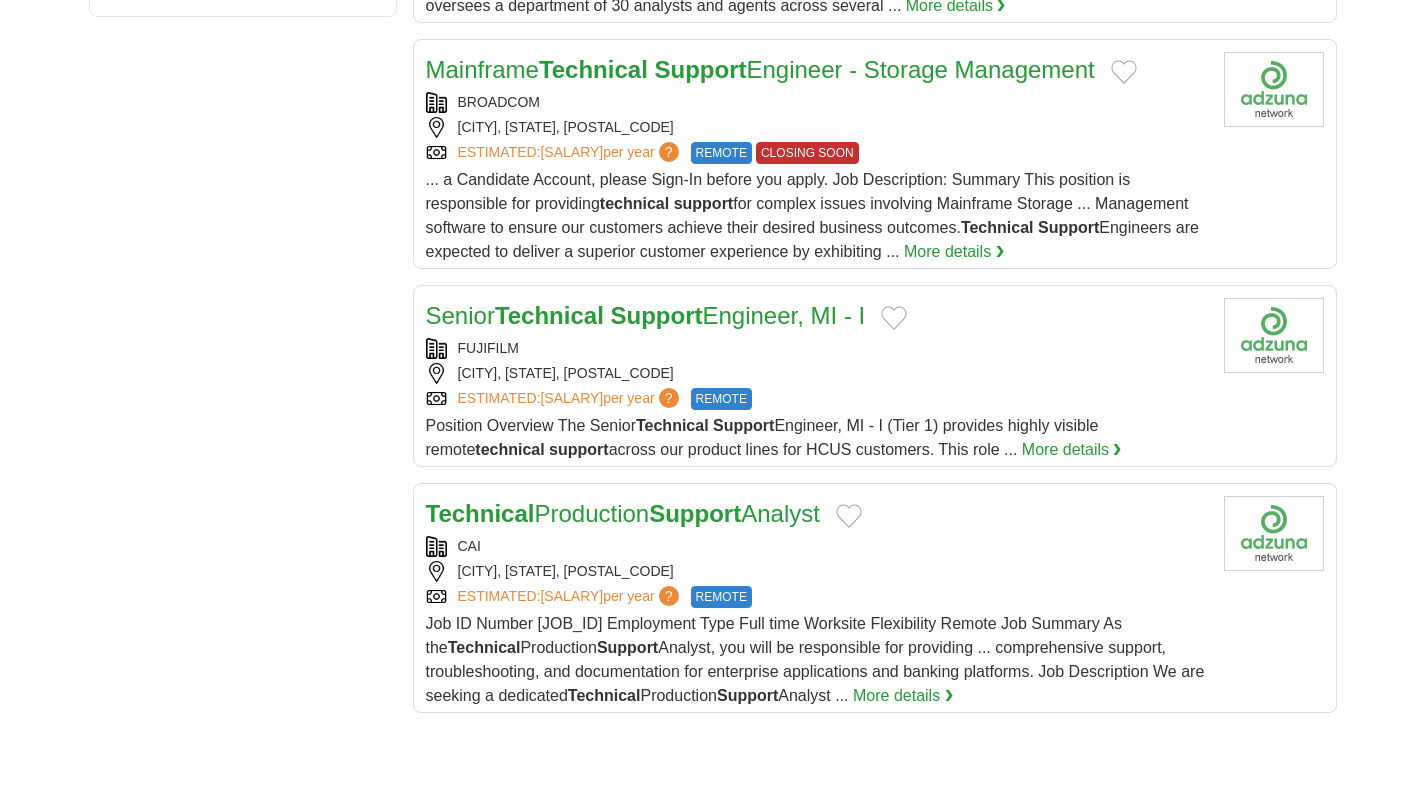 scroll, scrollTop: 2300, scrollLeft: 0, axis: vertical 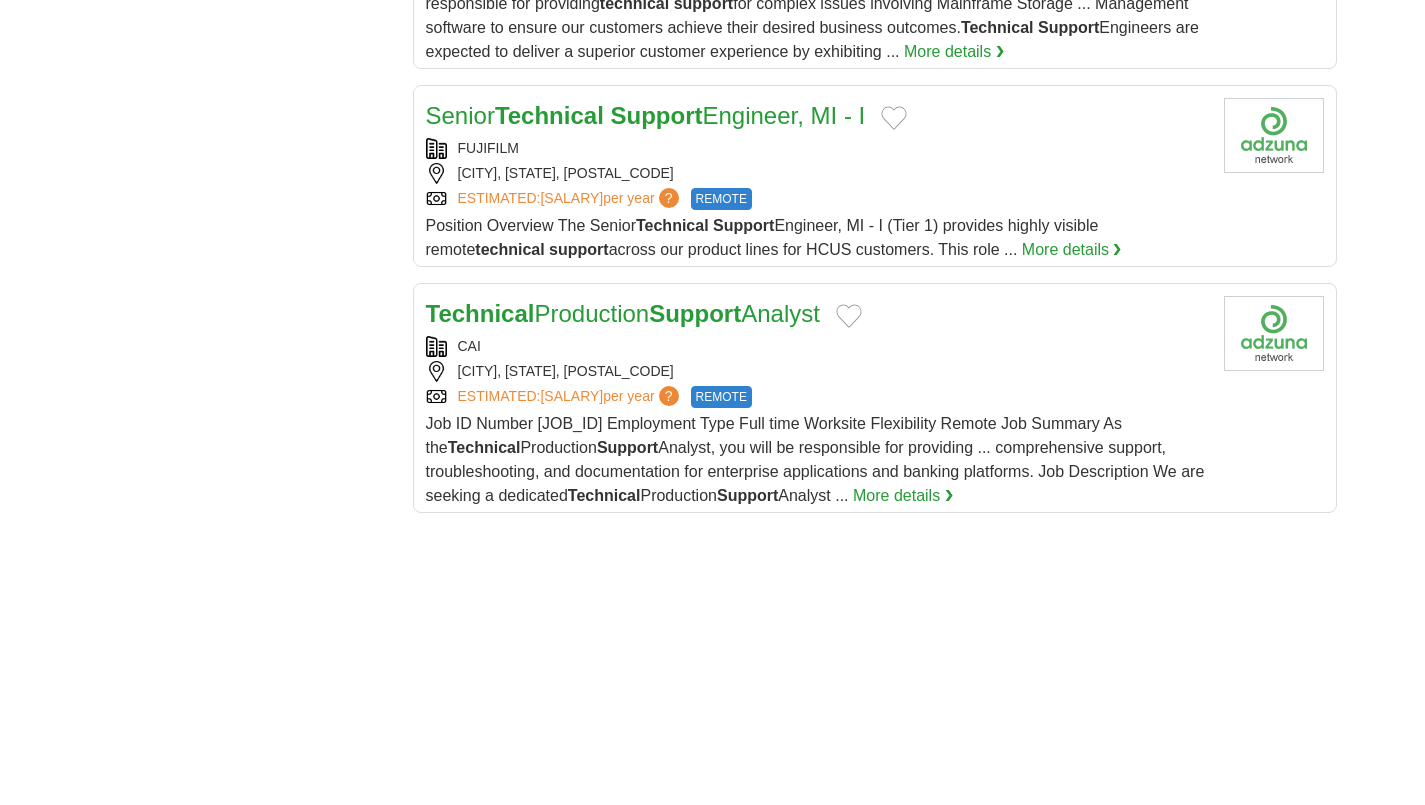 click on "ESTIMATED:
$67,336
per year
?
REMOTE" at bounding box center (817, 397) 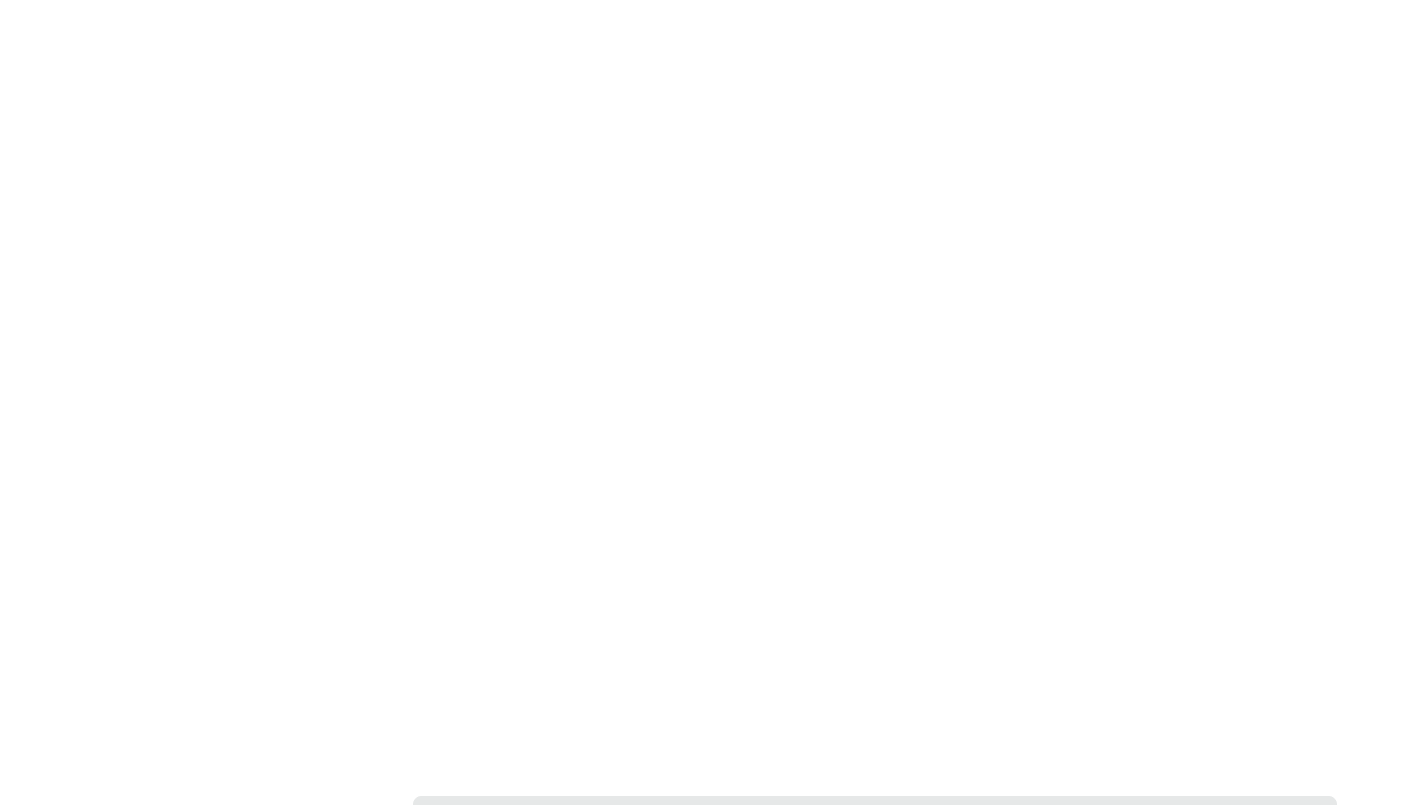 scroll, scrollTop: 3500, scrollLeft: 0, axis: vertical 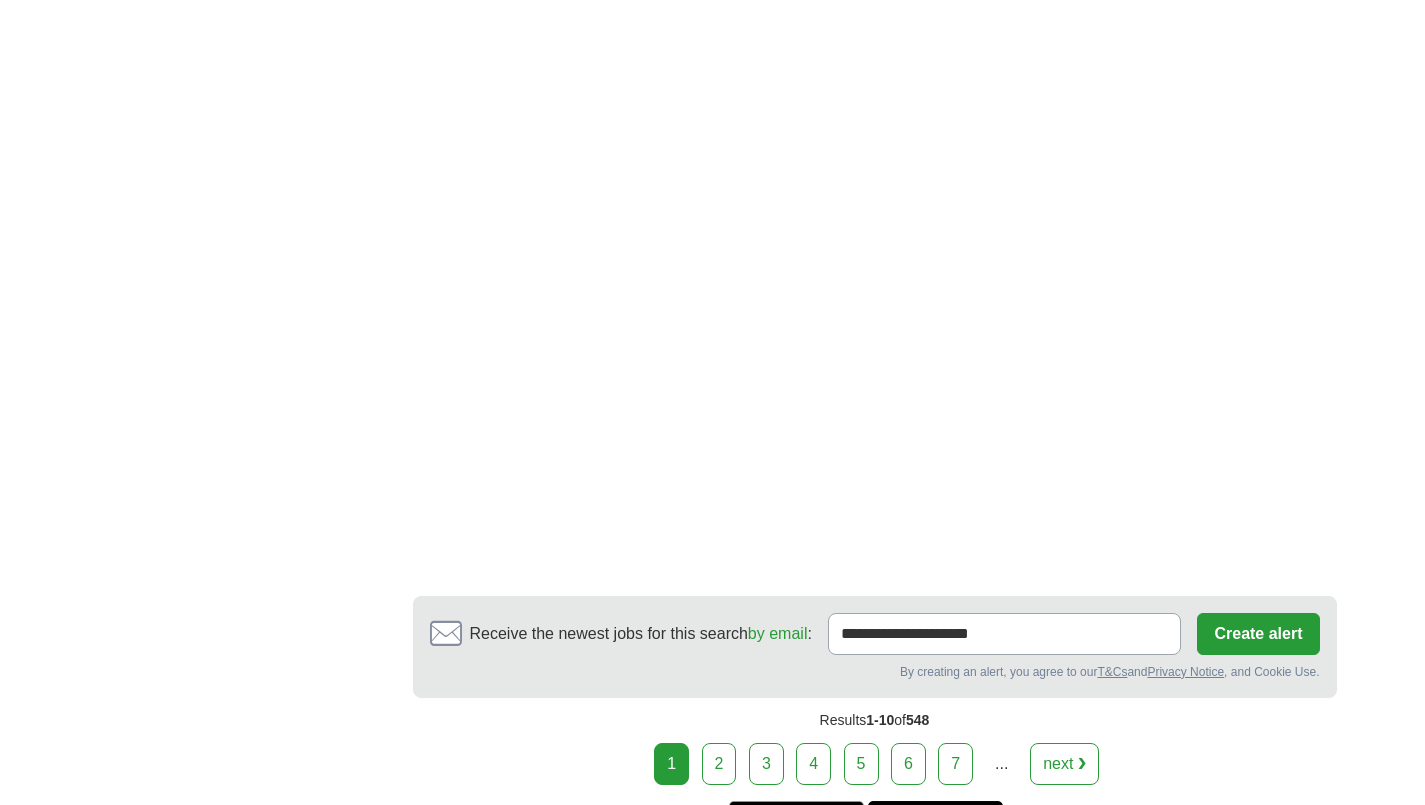 click on "2" at bounding box center (719, 764) 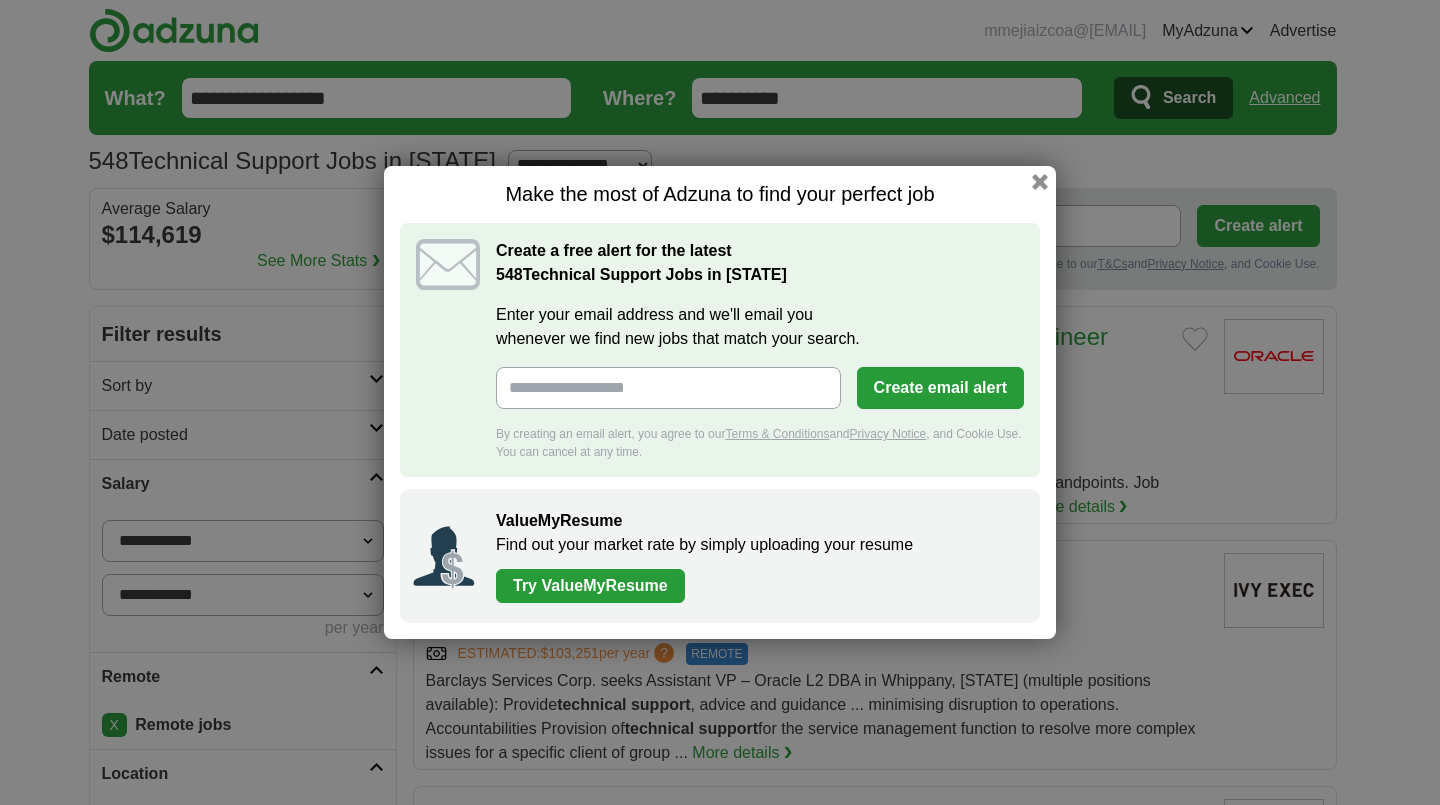 scroll, scrollTop: 0, scrollLeft: 0, axis: both 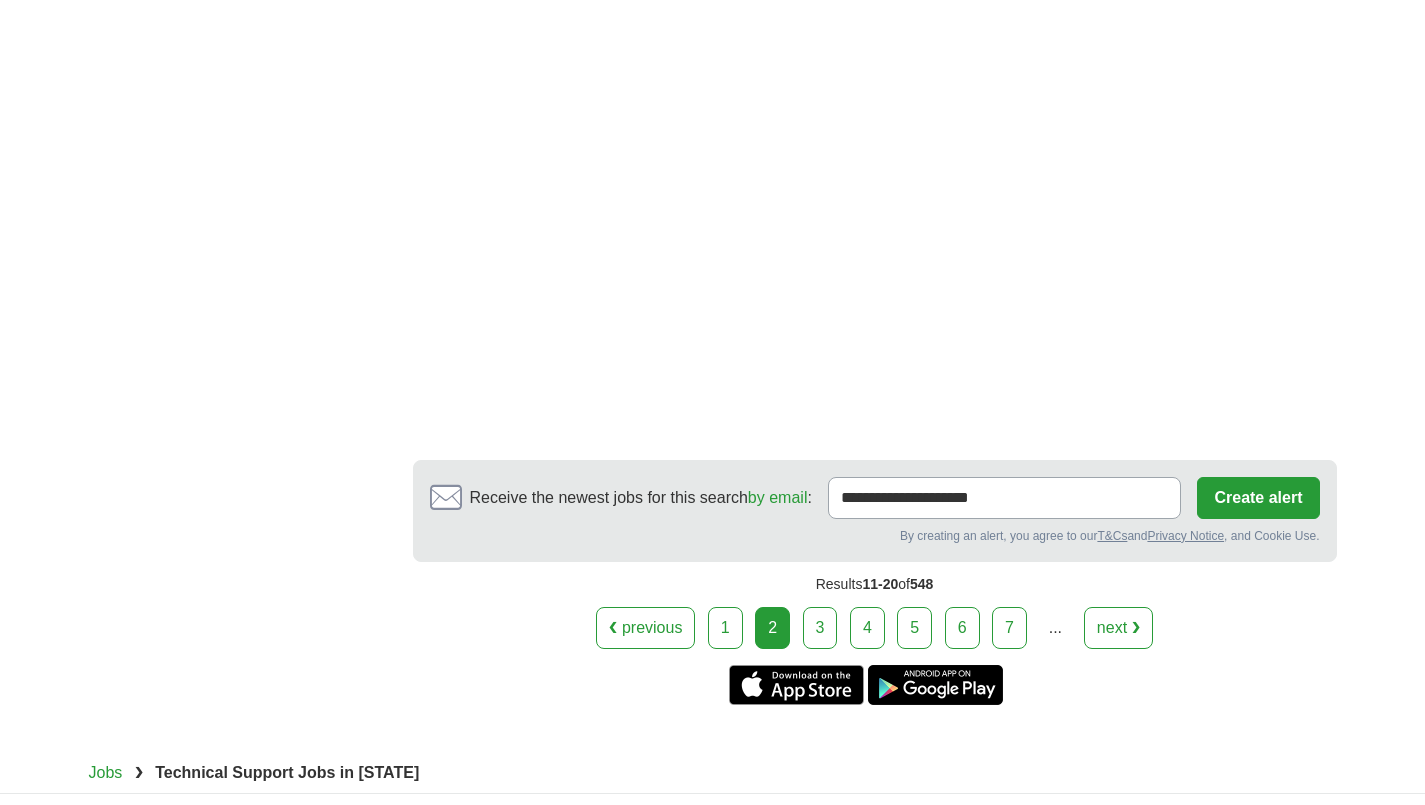 click on "3" at bounding box center [820, 628] 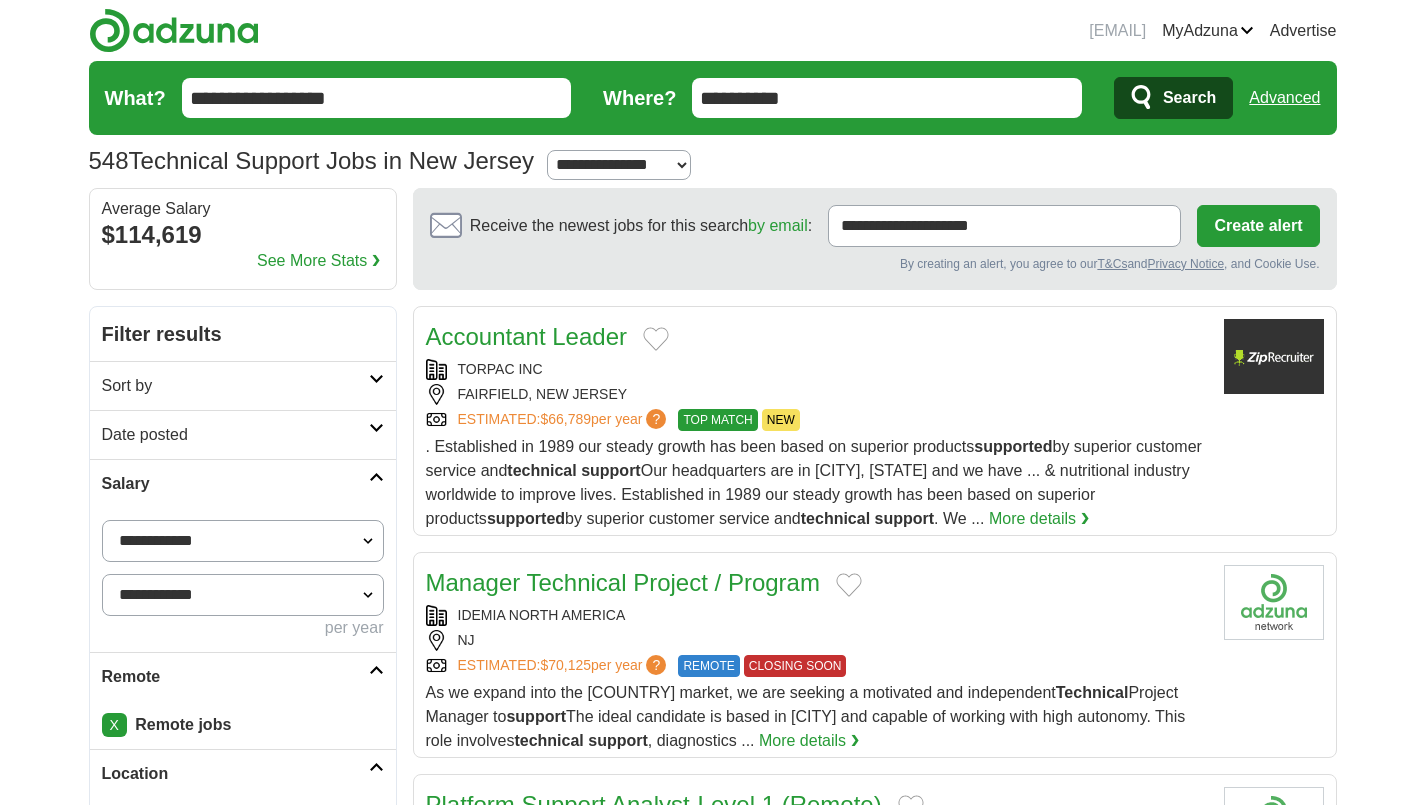 scroll, scrollTop: 0, scrollLeft: 0, axis: both 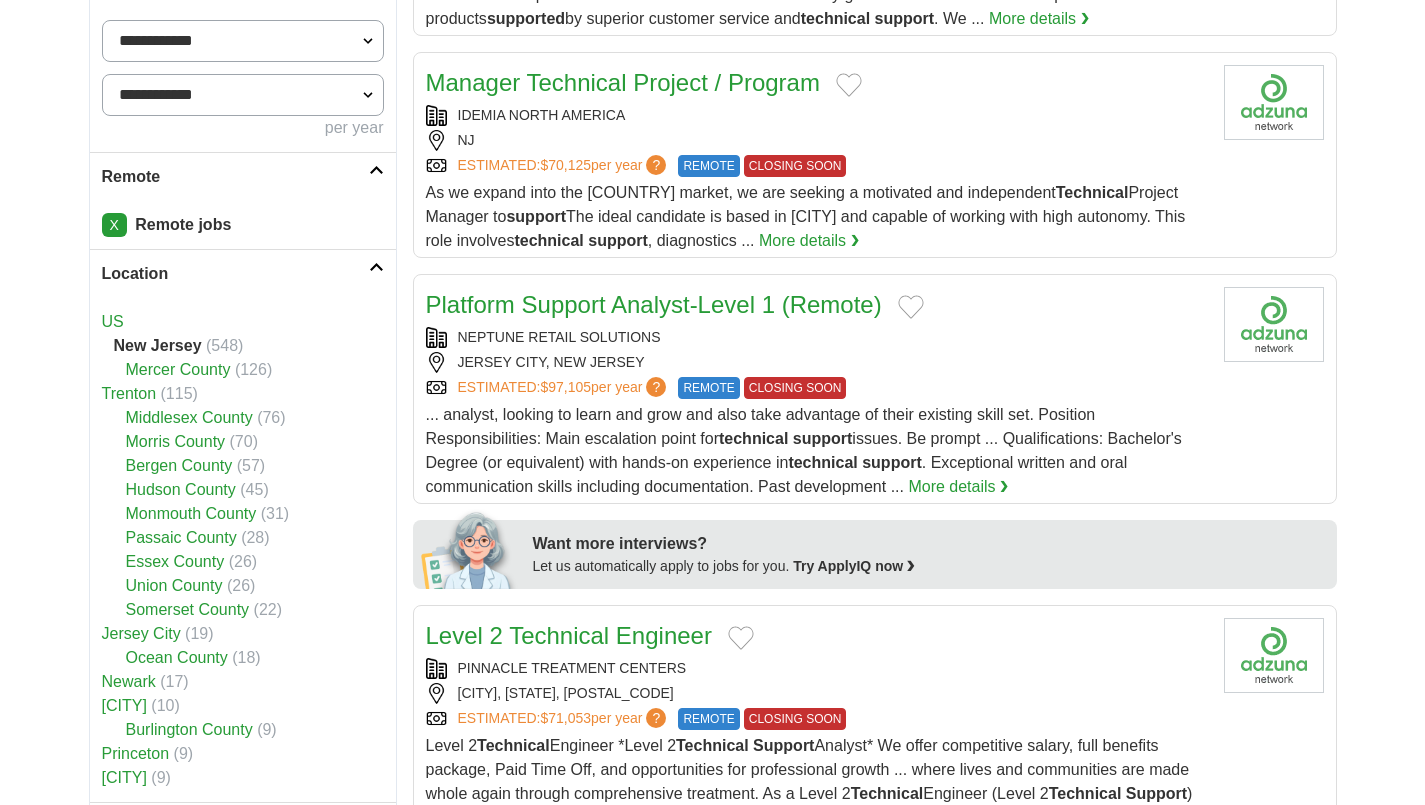 click on "Platform Support Analyst-Level 1 (Remote)" at bounding box center (654, 304) 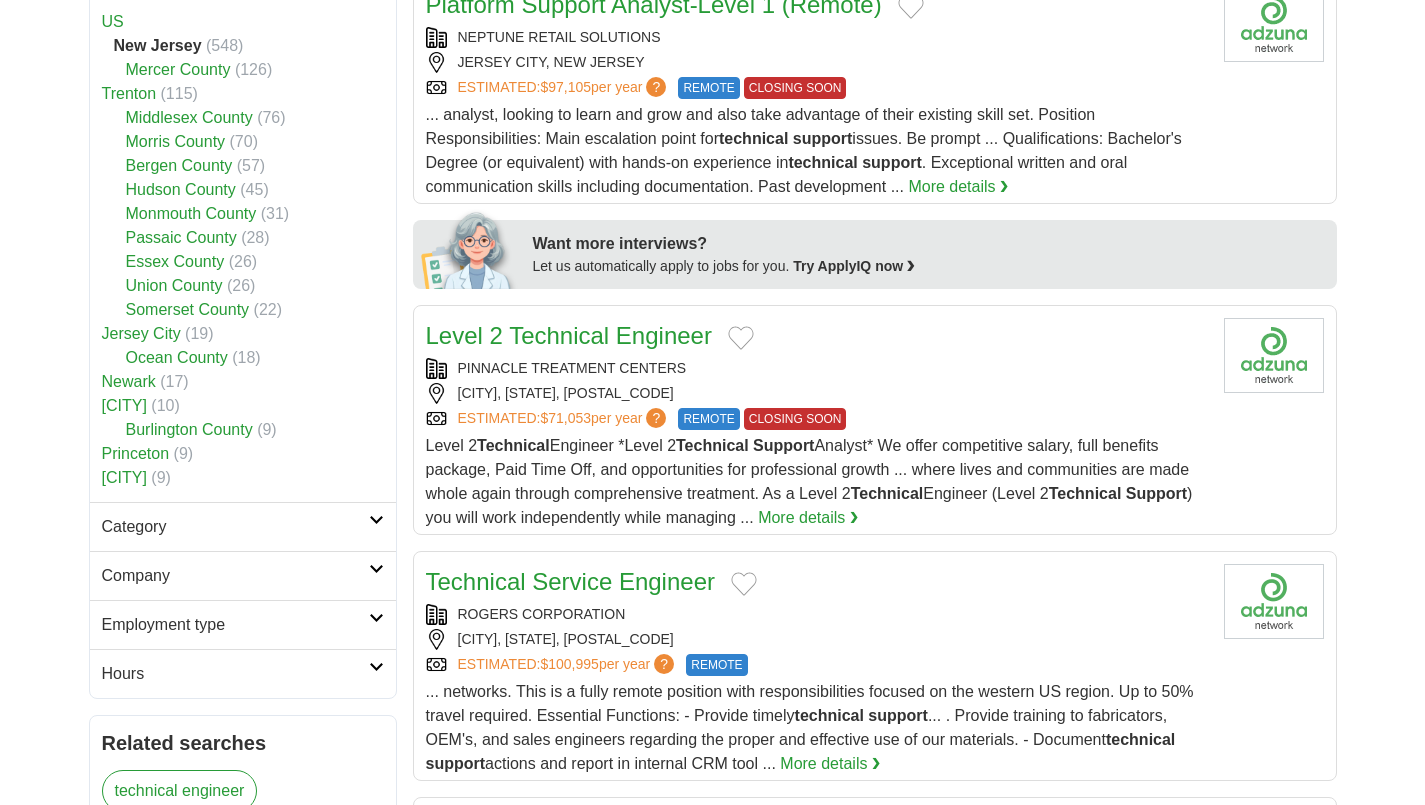 scroll, scrollTop: 1000, scrollLeft: 0, axis: vertical 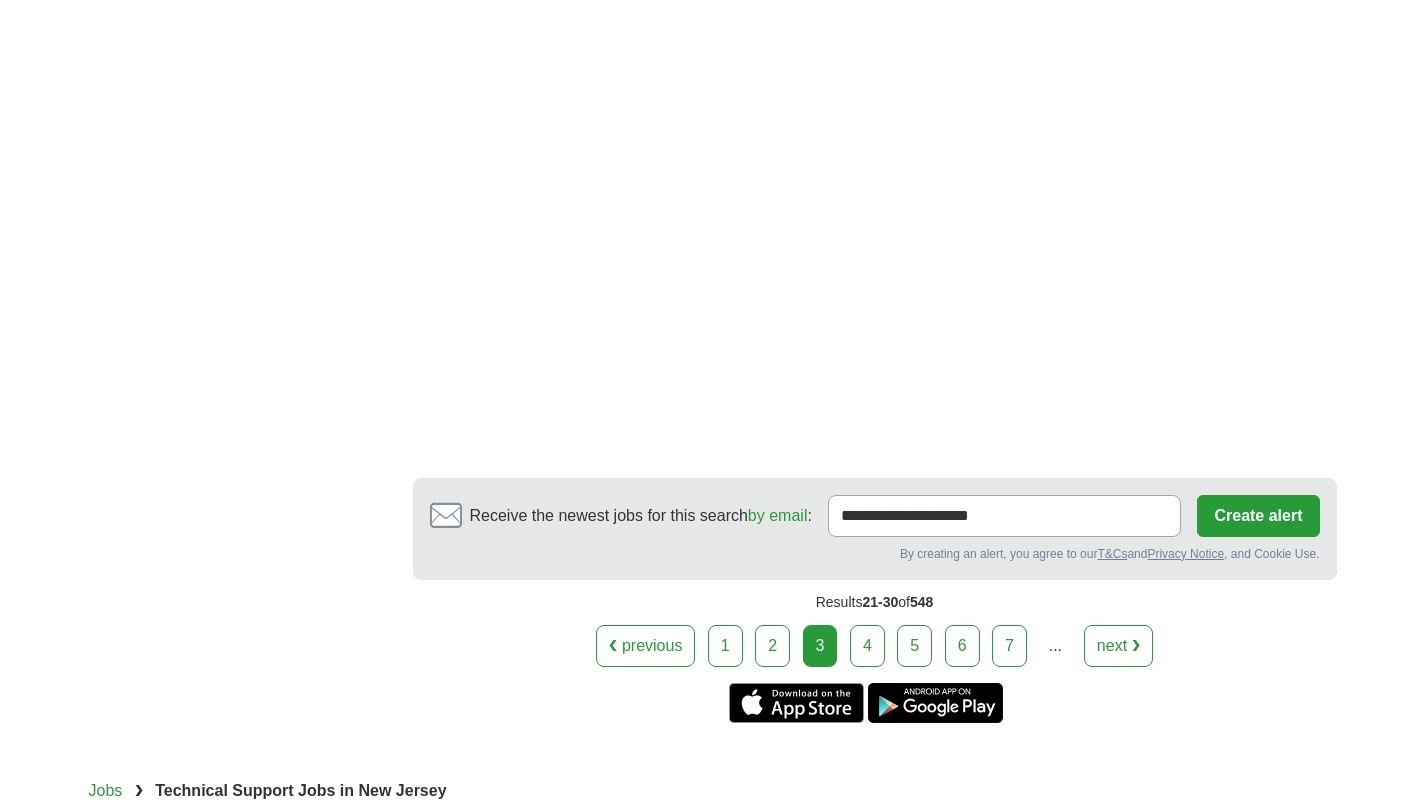 click on "4" at bounding box center (867, 646) 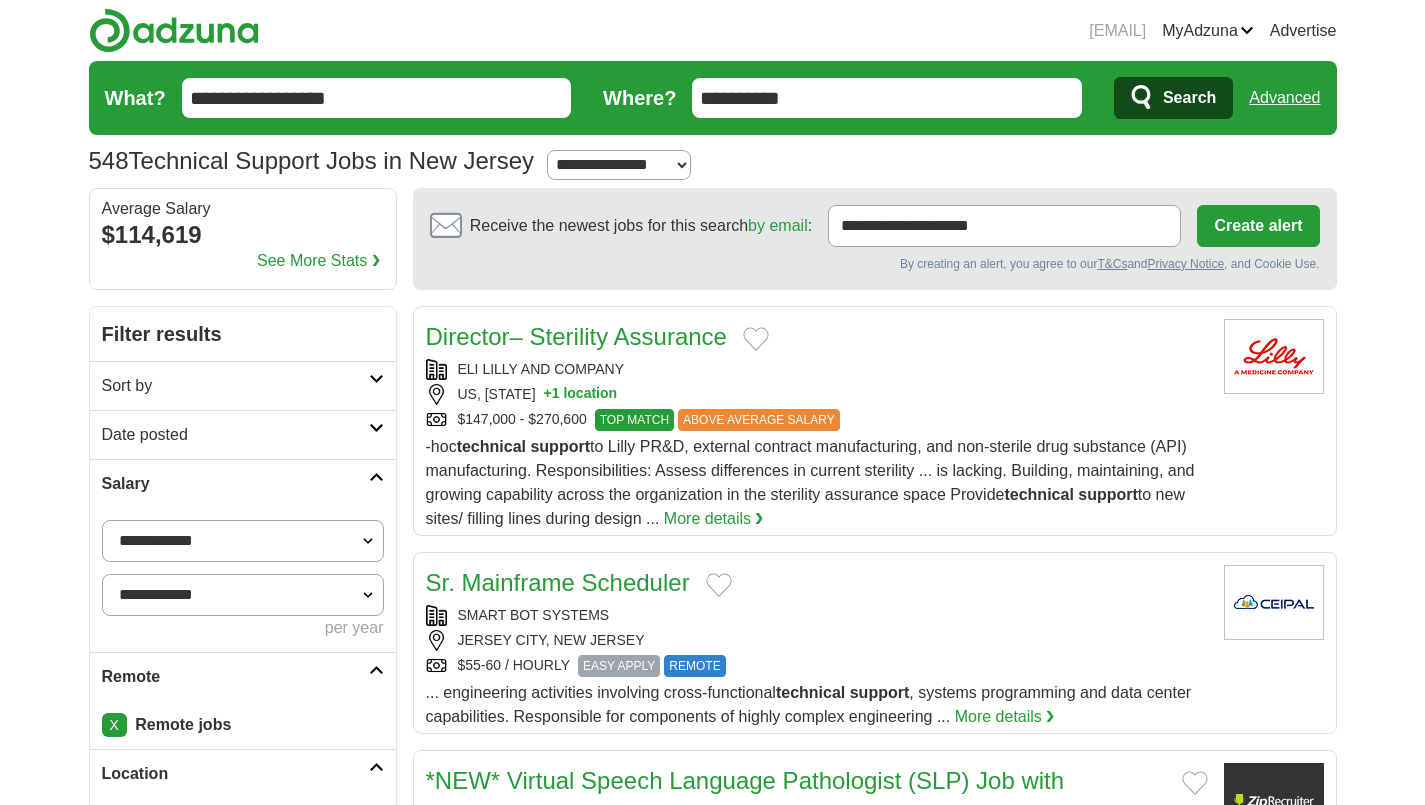 scroll, scrollTop: 0, scrollLeft: 0, axis: both 